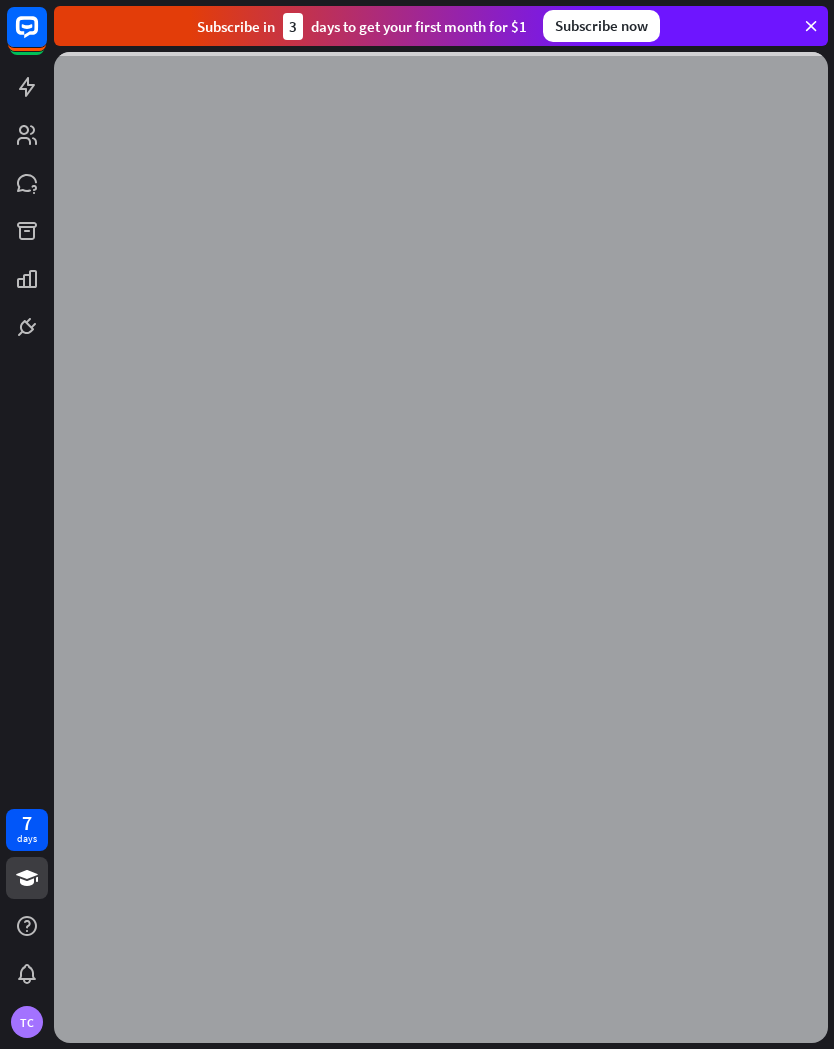 scroll, scrollTop: 0, scrollLeft: 0, axis: both 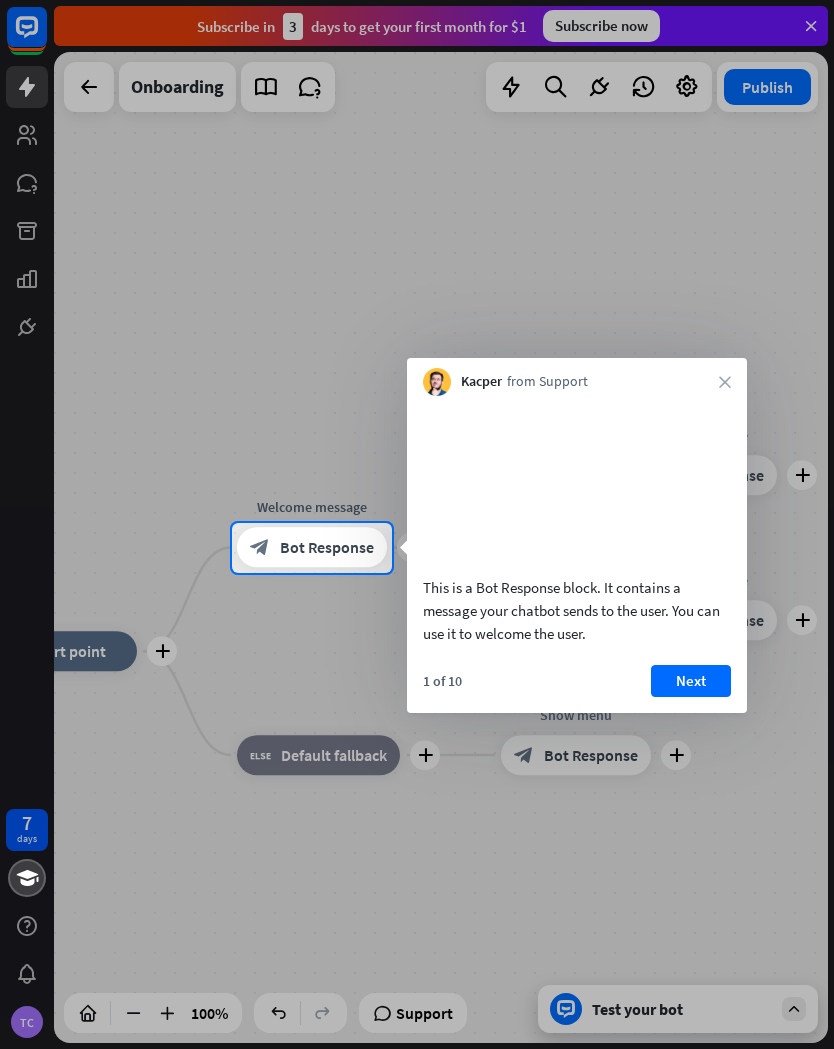 click on "Next" at bounding box center (691, 681) 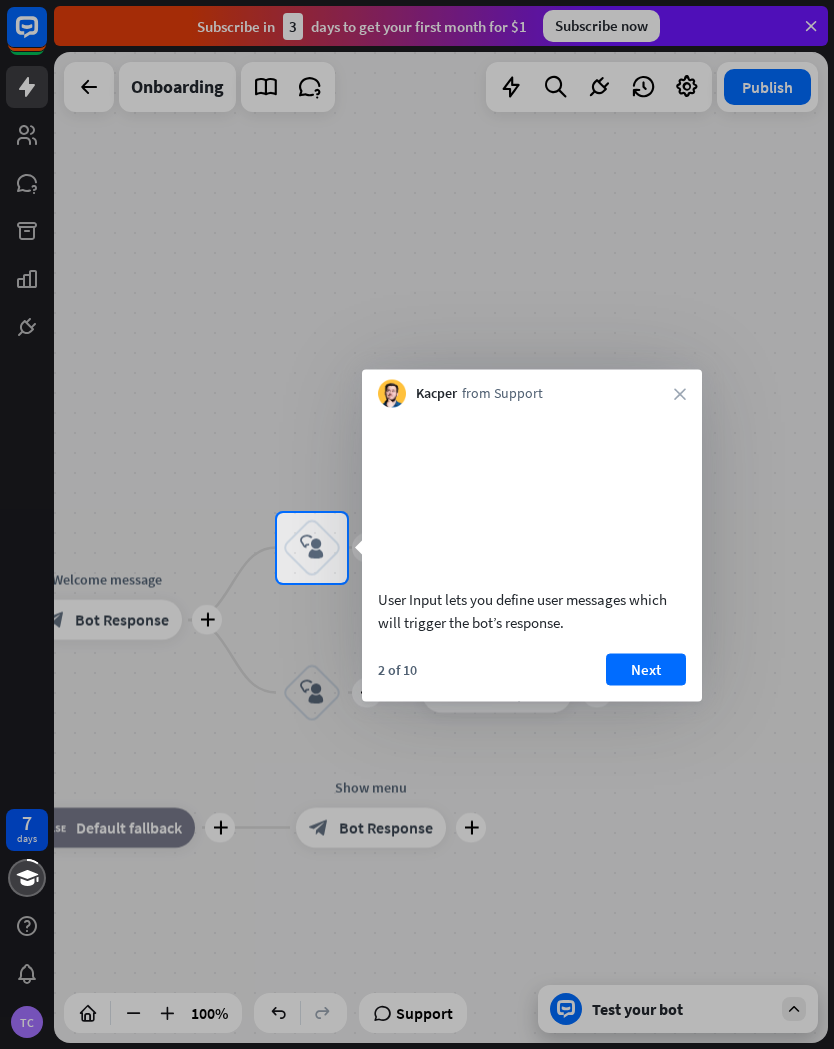 click on "Next" at bounding box center (646, 669) 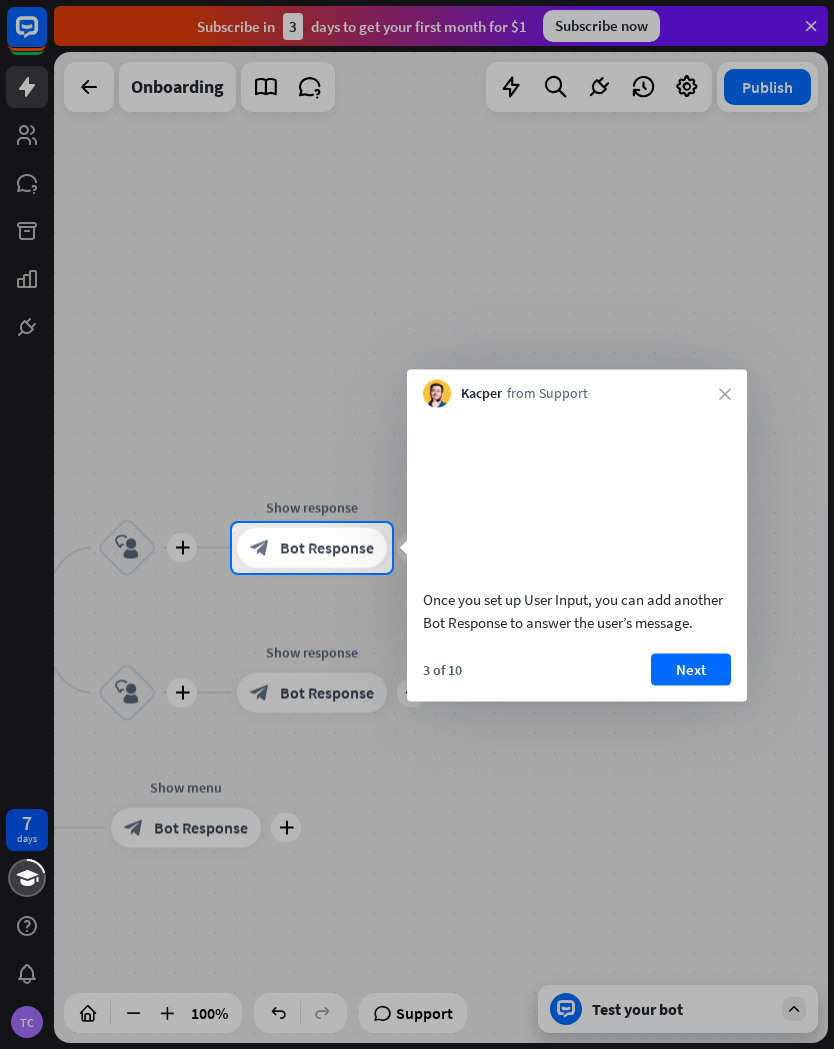 click on "Next" at bounding box center (691, 669) 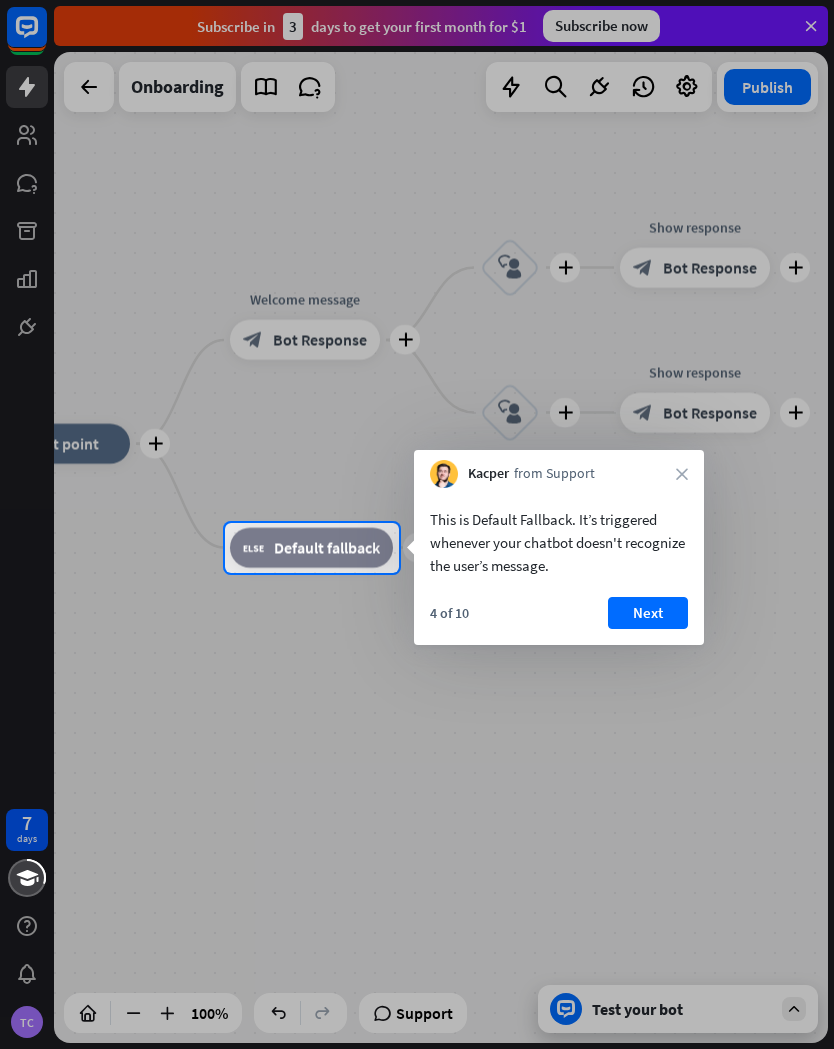click on "Next" at bounding box center [648, 613] 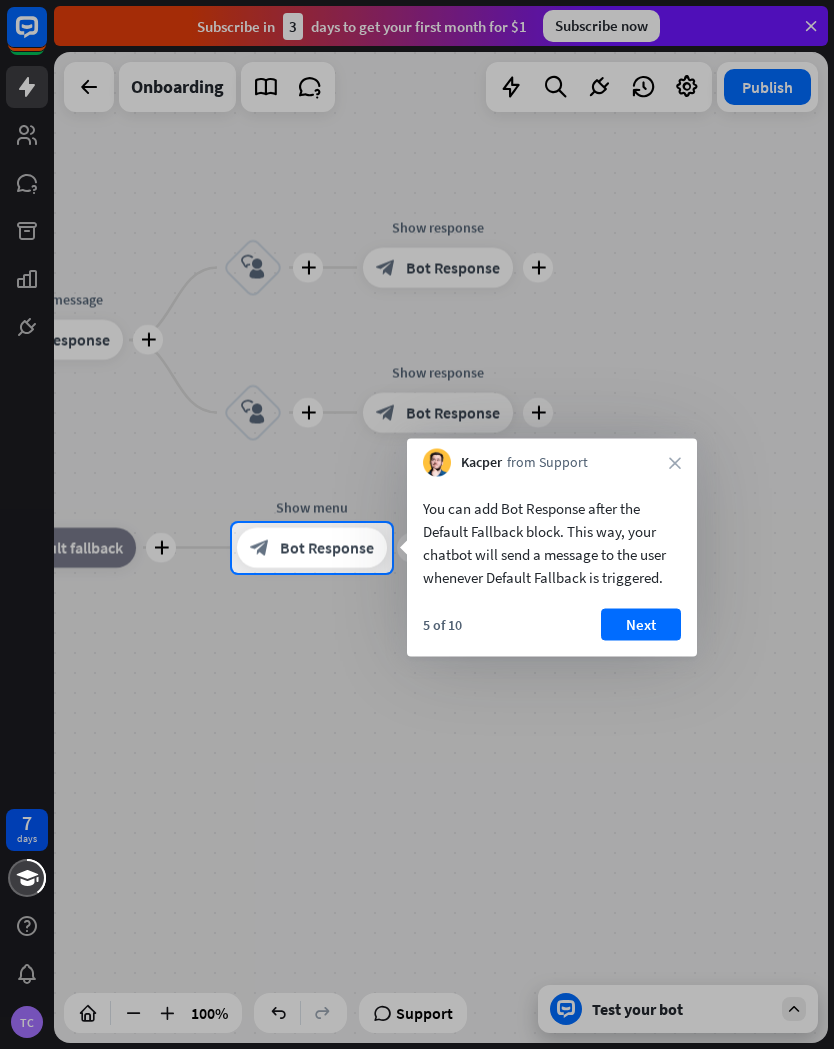 click on "Next" at bounding box center (641, 625) 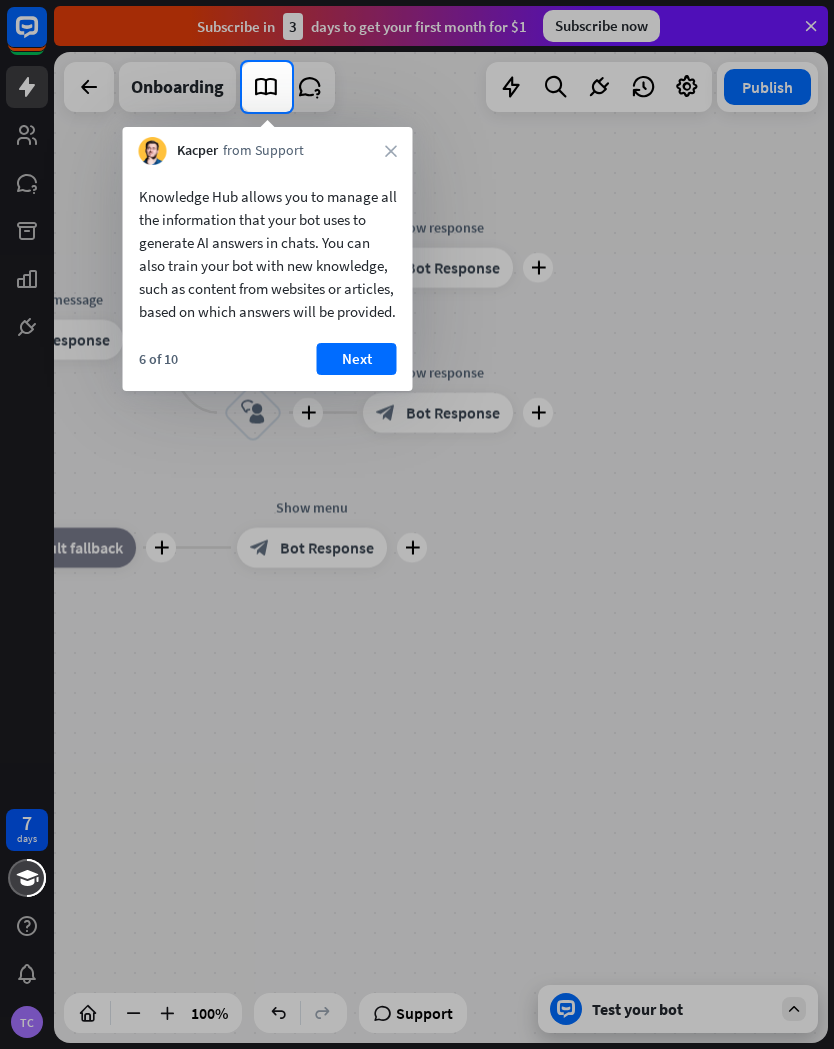 click on "Next" at bounding box center [357, 359] 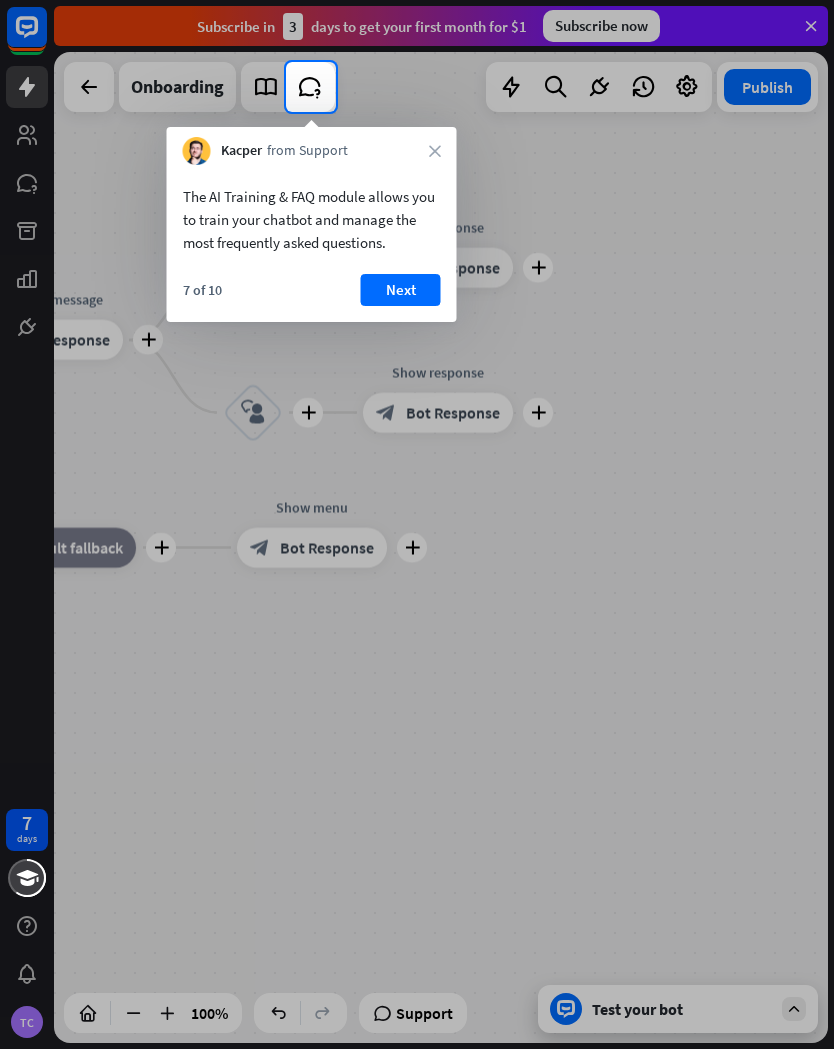 click on "Next" at bounding box center [401, 290] 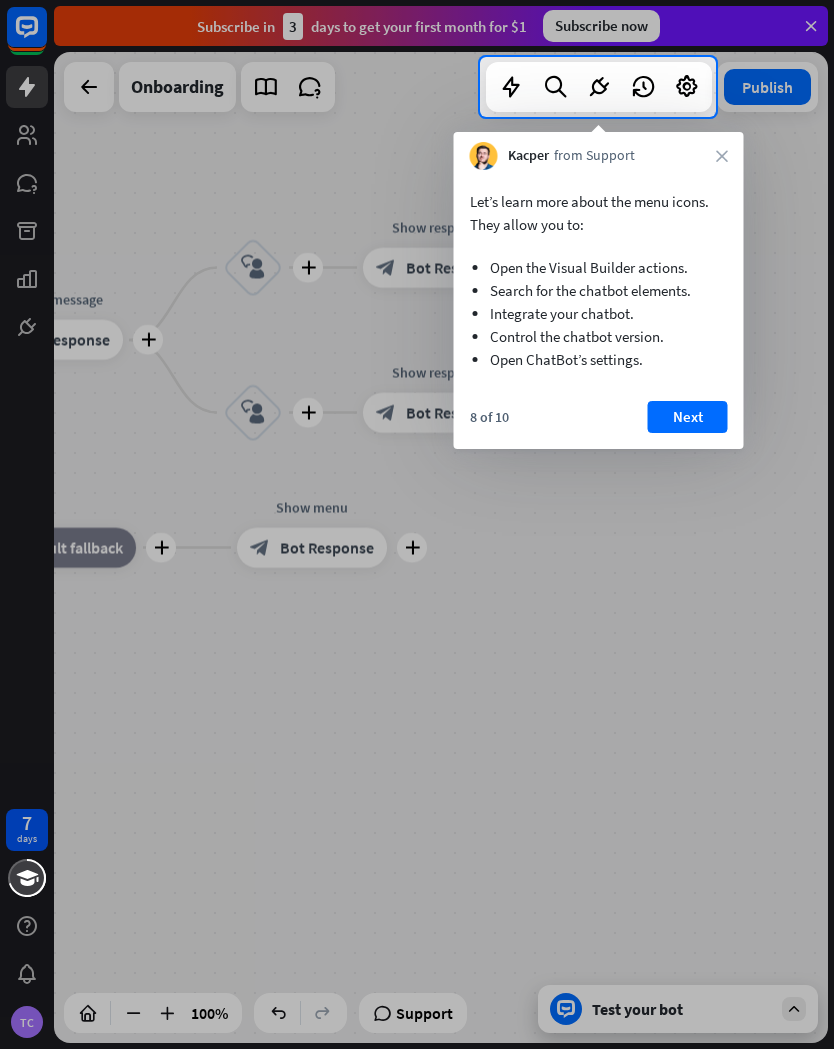 click on "Next" at bounding box center (688, 417) 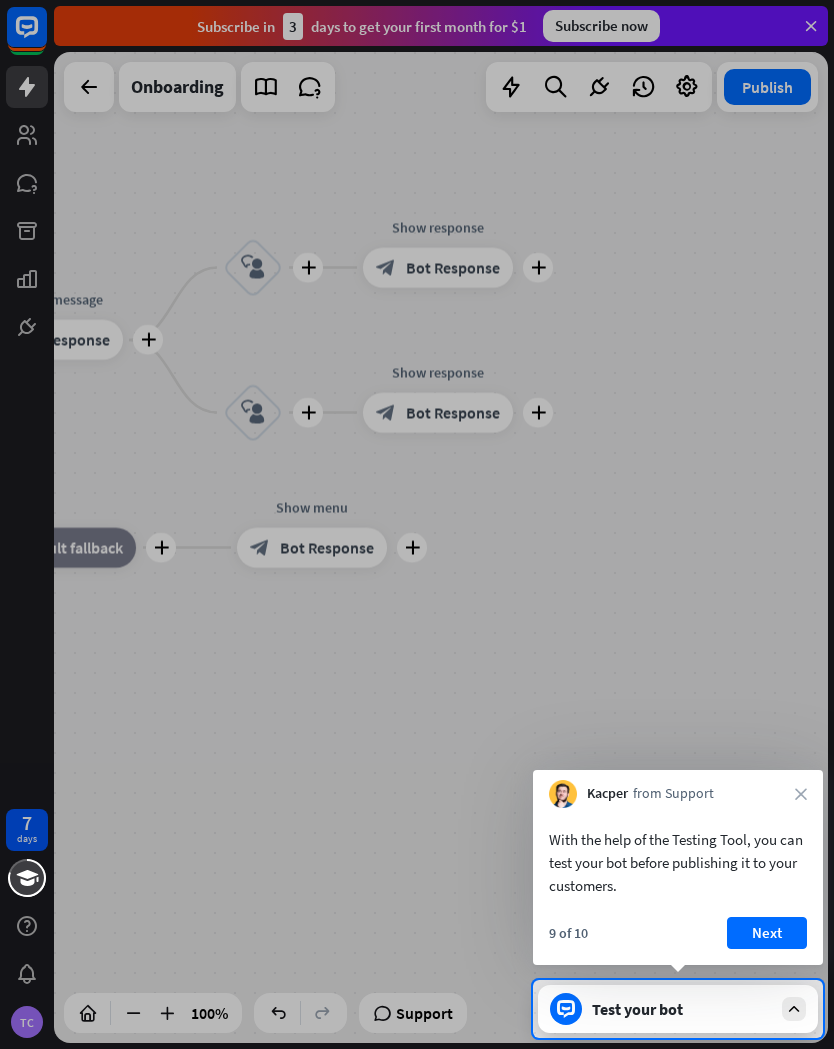 click on "Next" at bounding box center (767, 933) 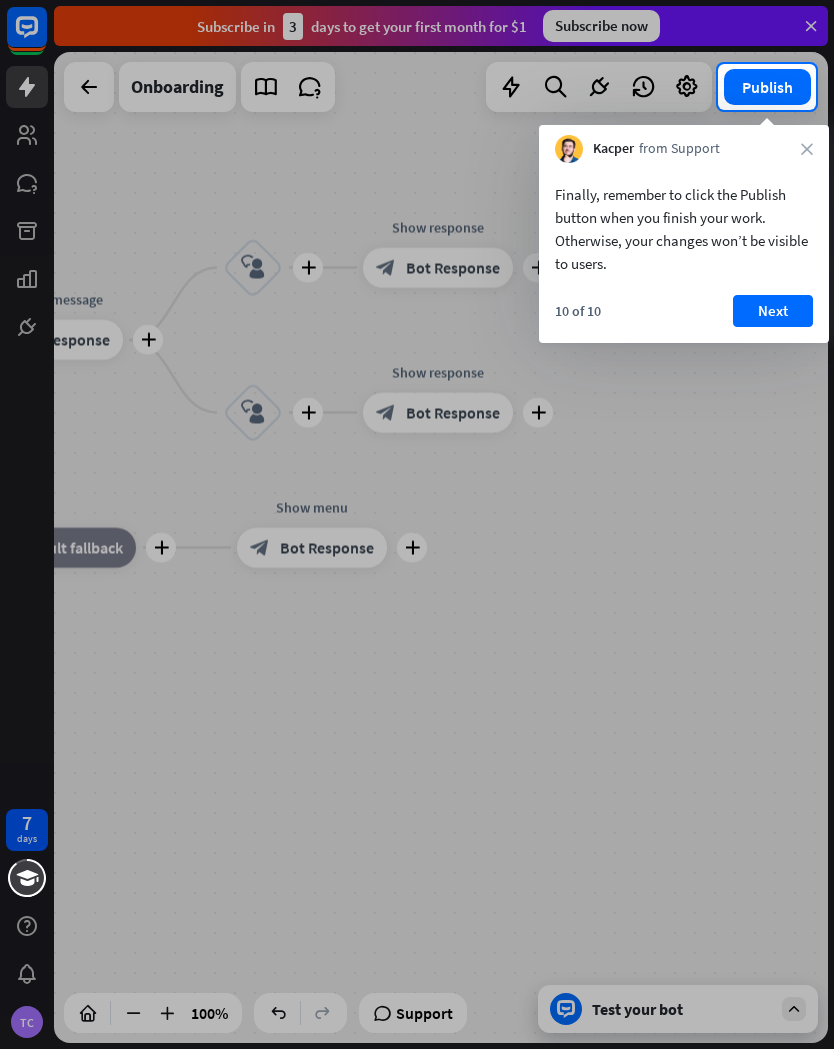 click on "Next" at bounding box center [773, 311] 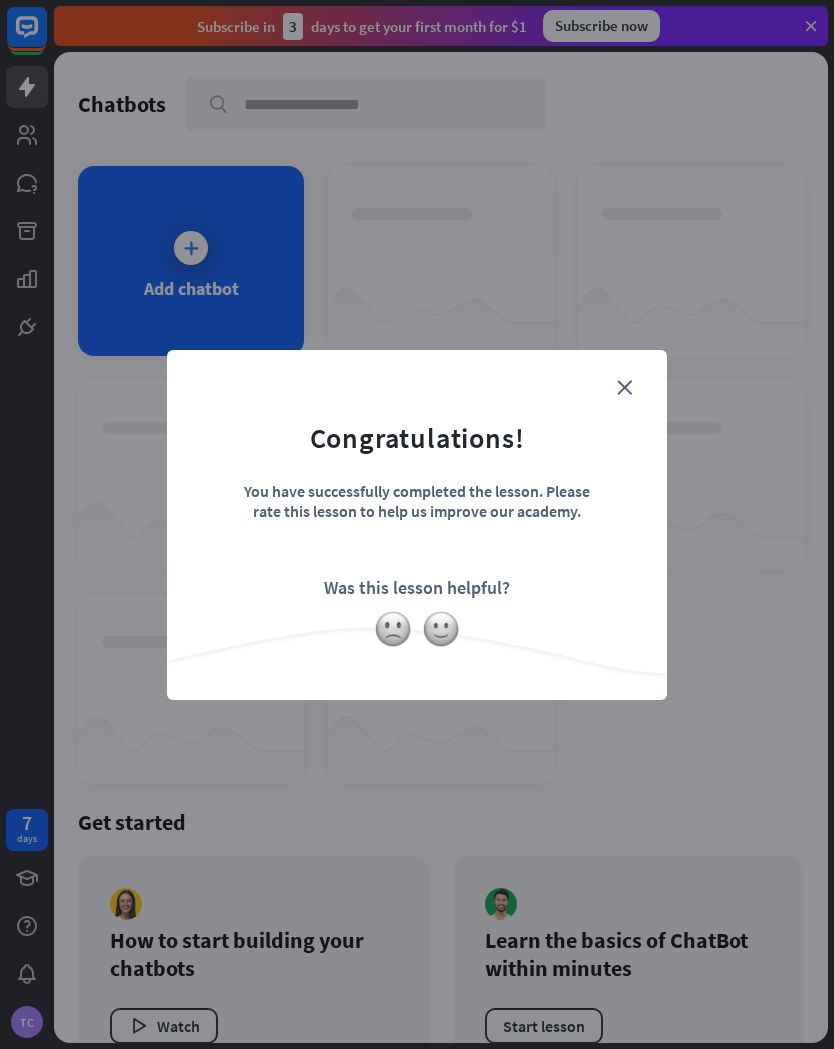 click at bounding box center (441, 629) 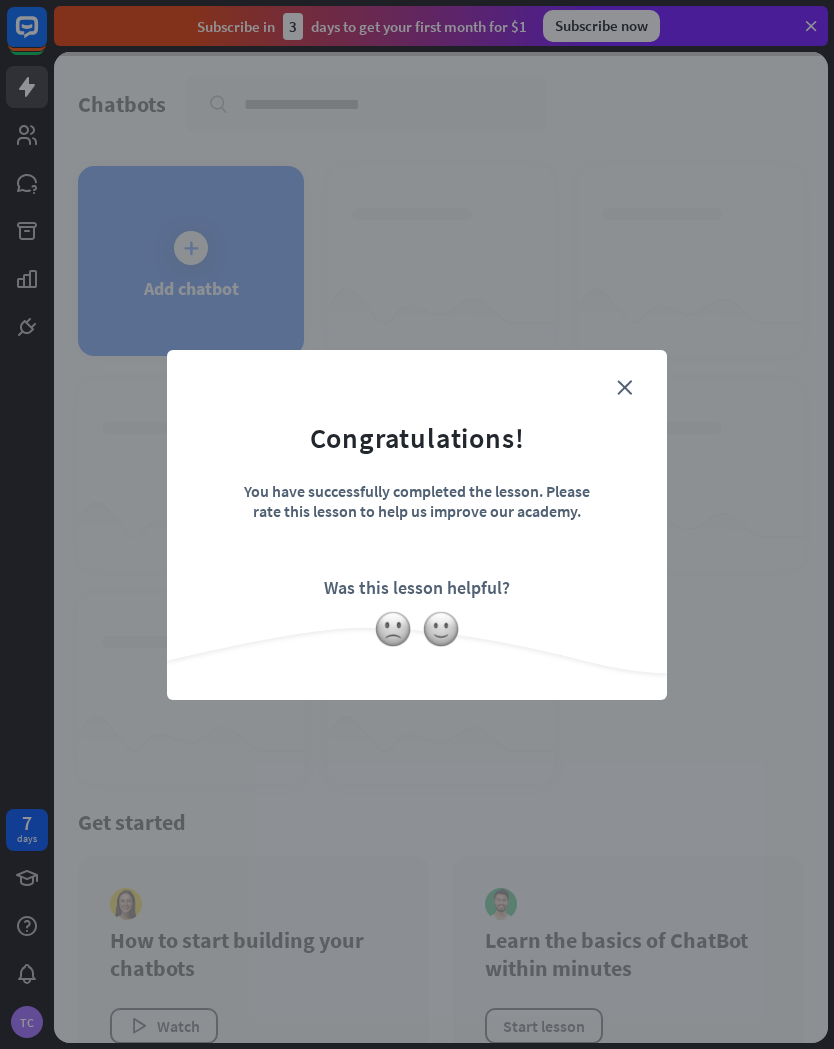 click on "close" at bounding box center (624, 387) 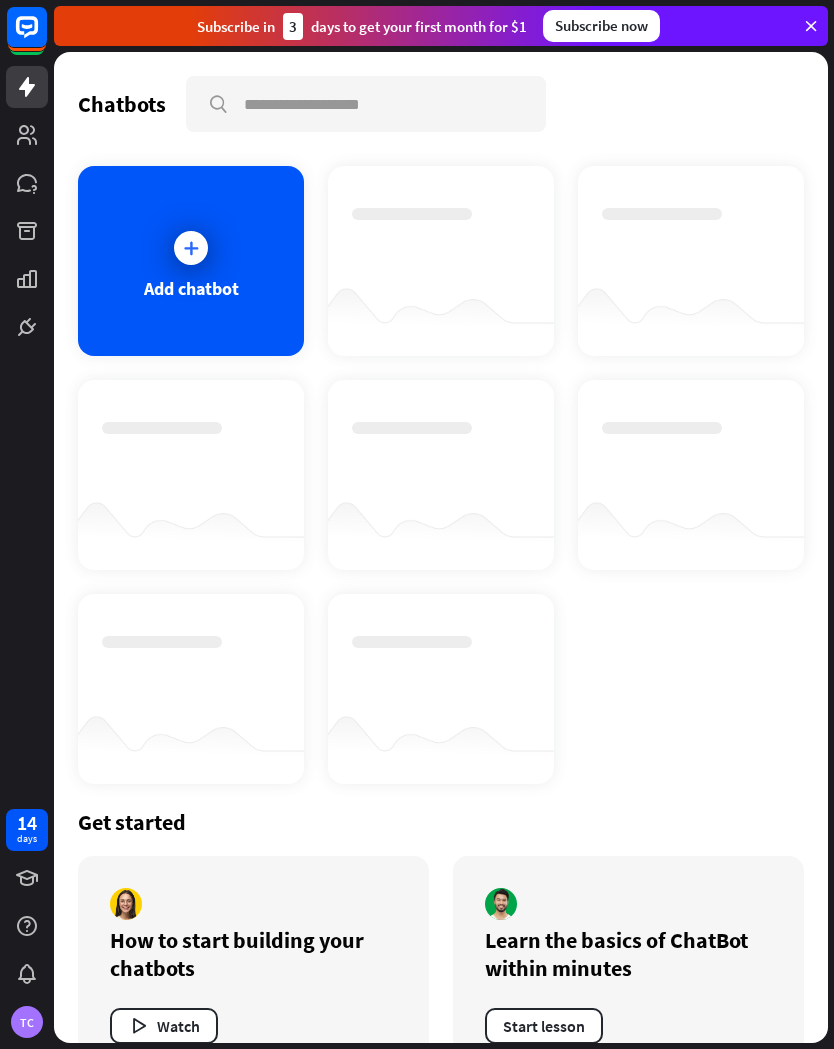 scroll, scrollTop: 0, scrollLeft: 0, axis: both 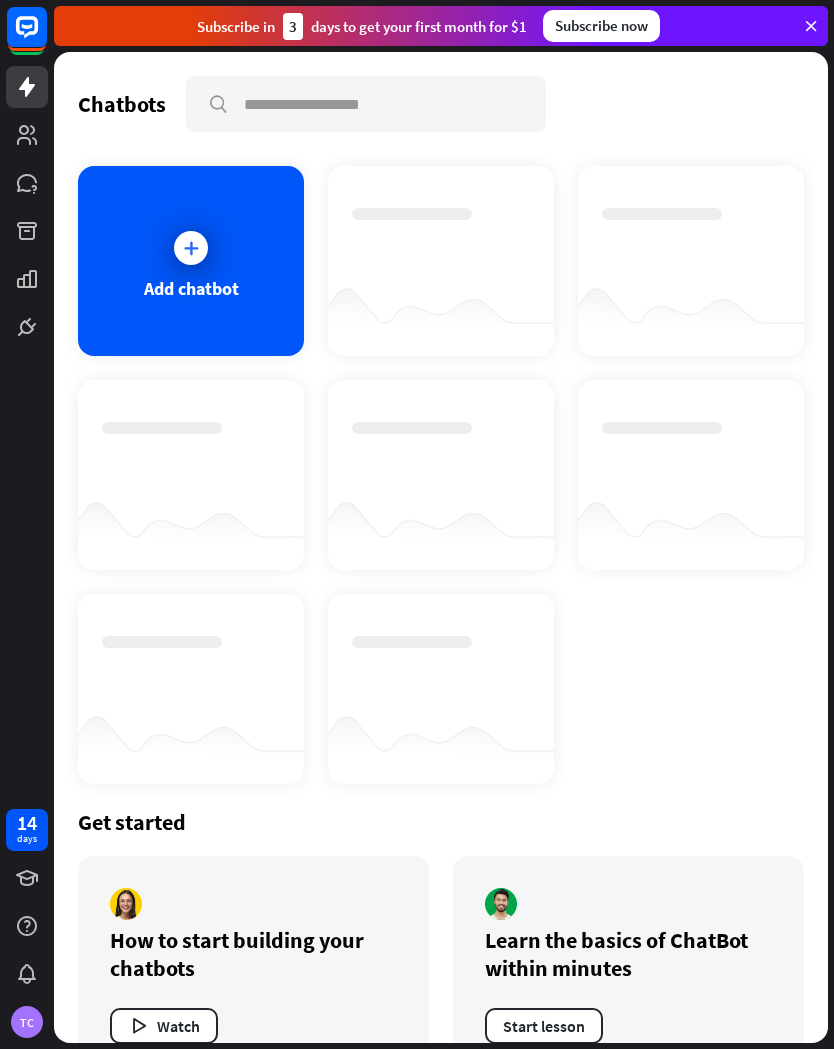 click at bounding box center (191, 248) 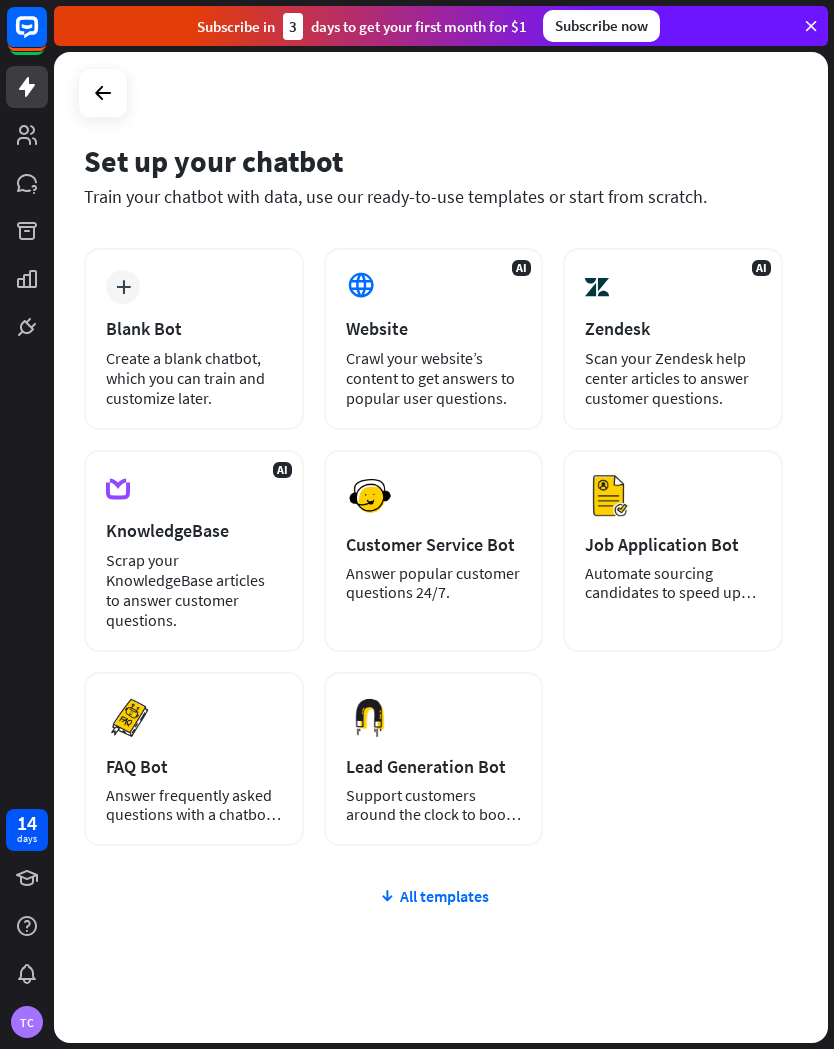 click on "Crawl your website’s content to get answers to
popular user questions." at bounding box center [434, 378] 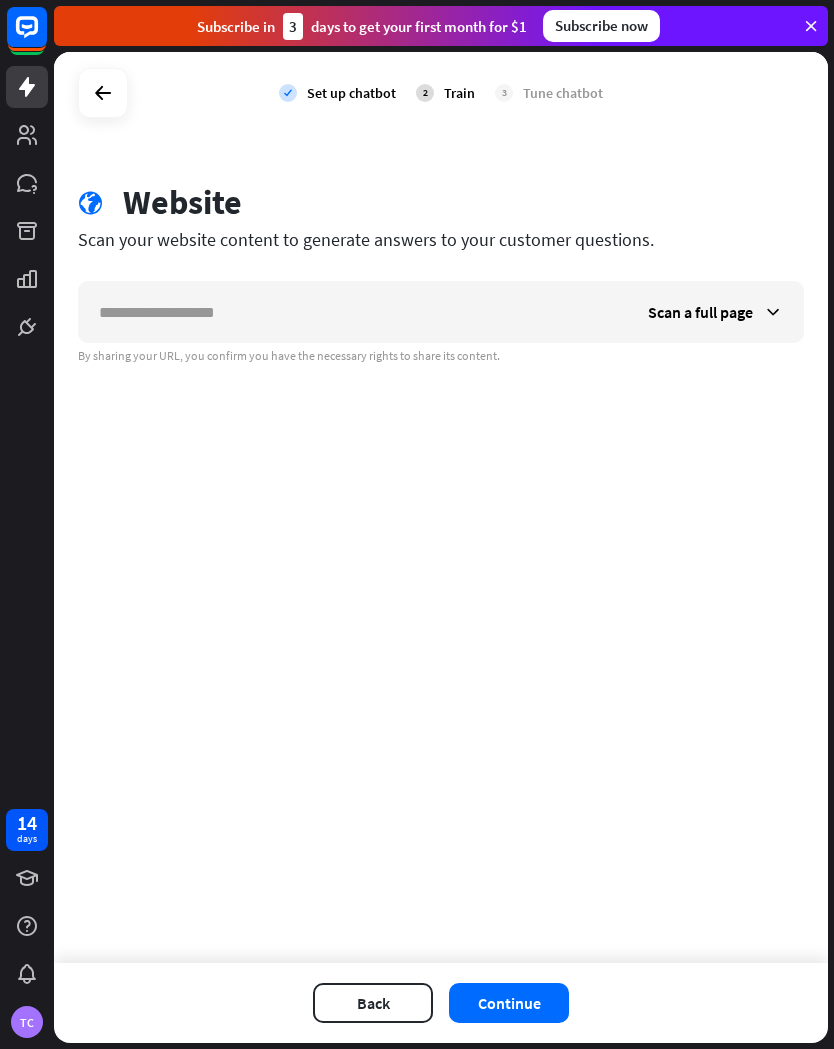 click at bounding box center (353, 312) 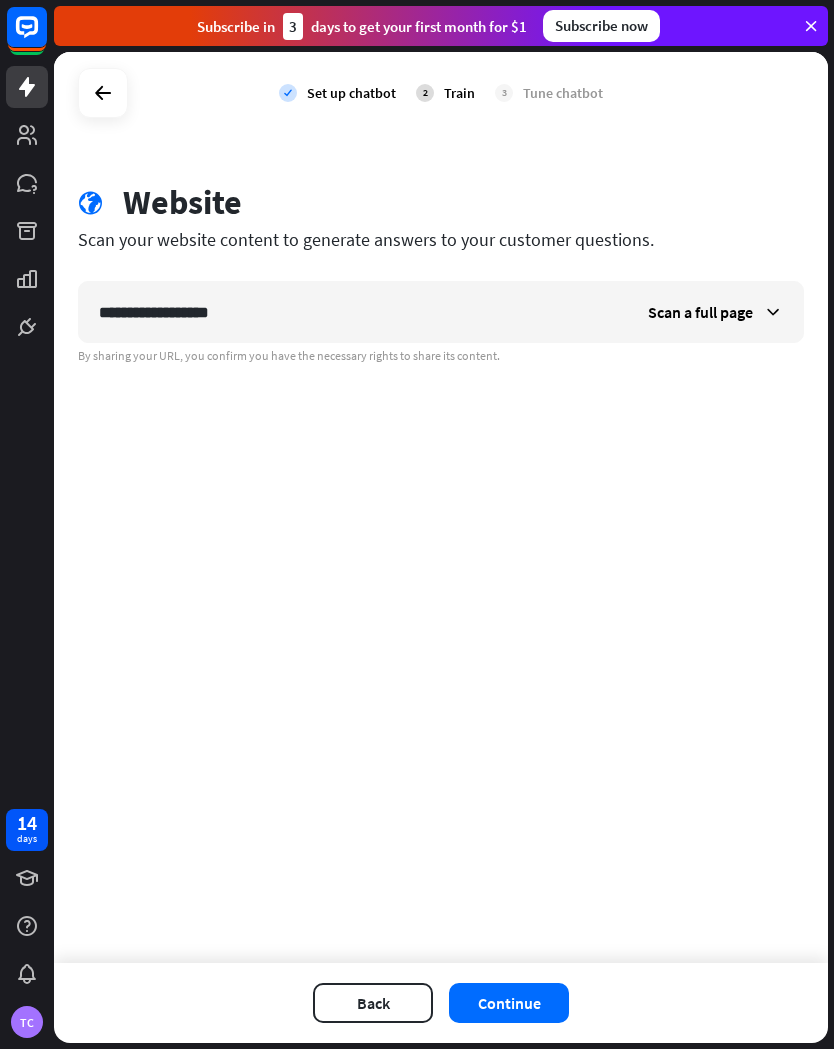 type on "**********" 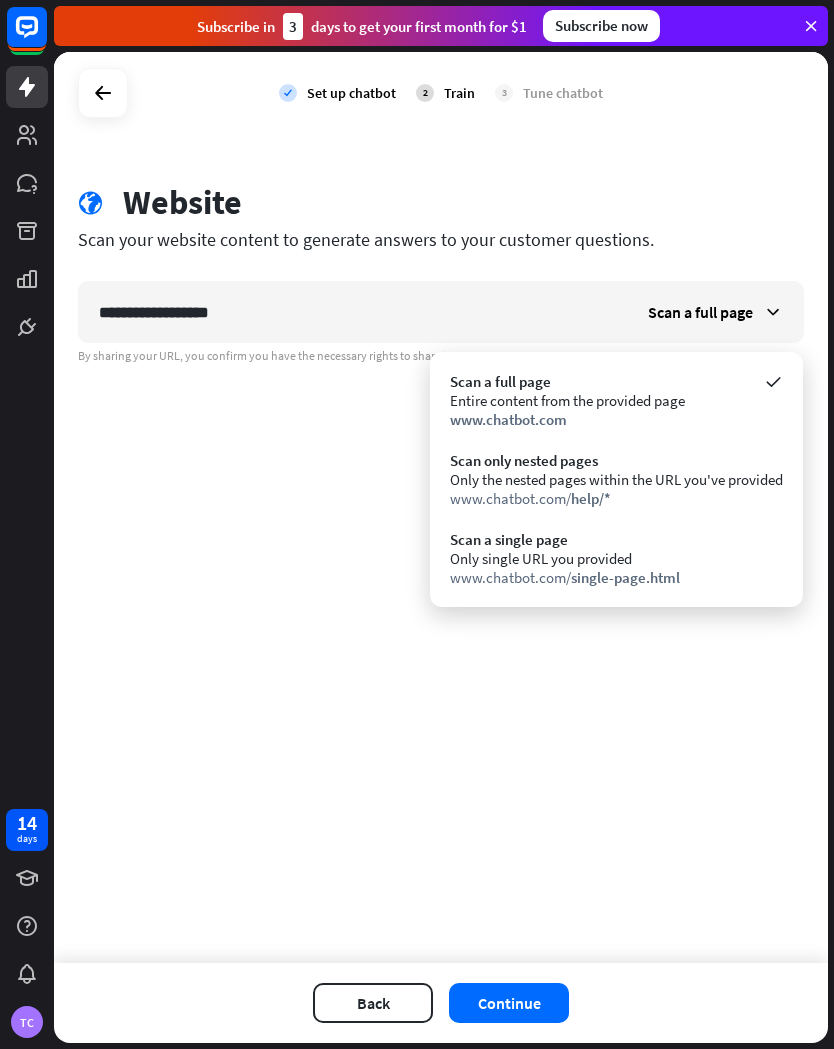 click on "**********" at bounding box center (441, 507) 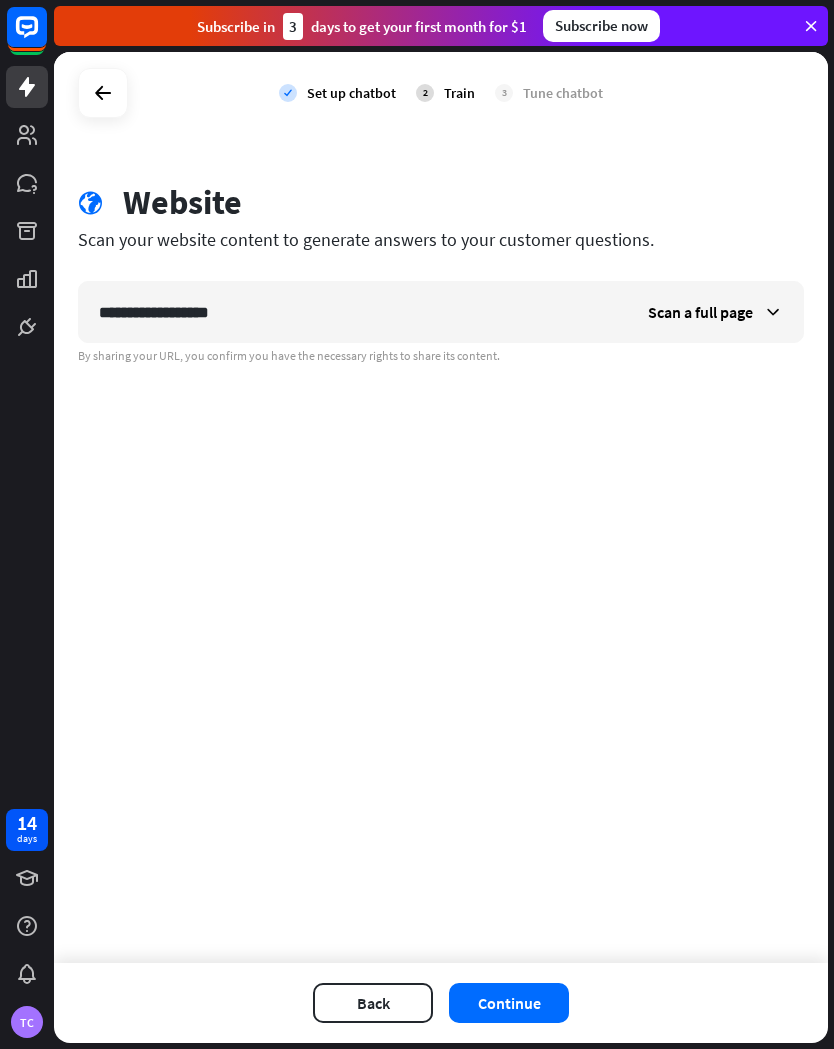 click on "Continue" at bounding box center [509, 1003] 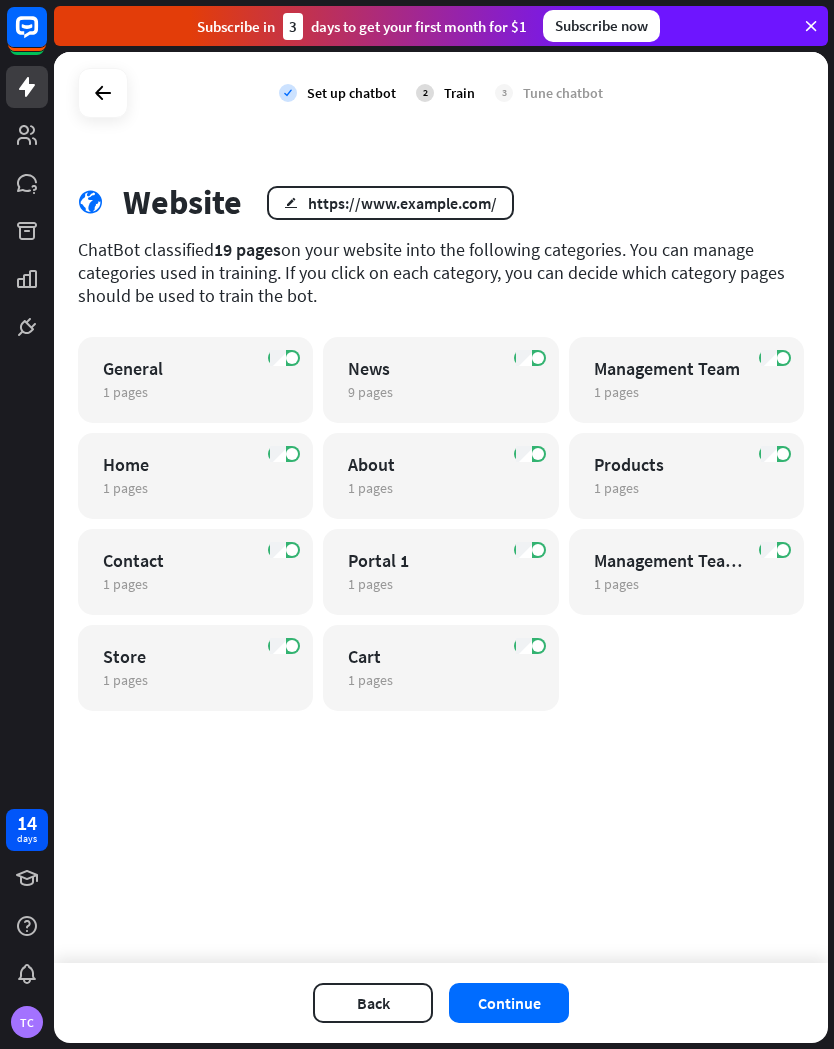 click on "ON
General   1 pages   edit" at bounding box center (195, 380) 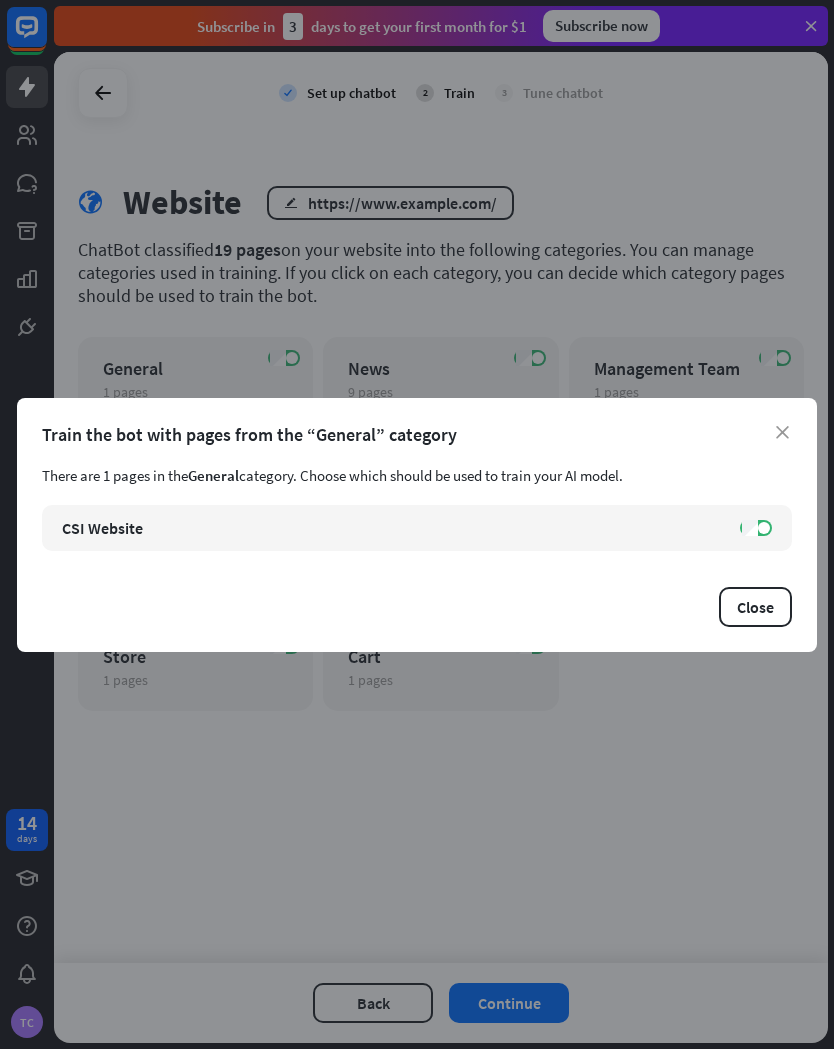 click on "Close" at bounding box center (755, 607) 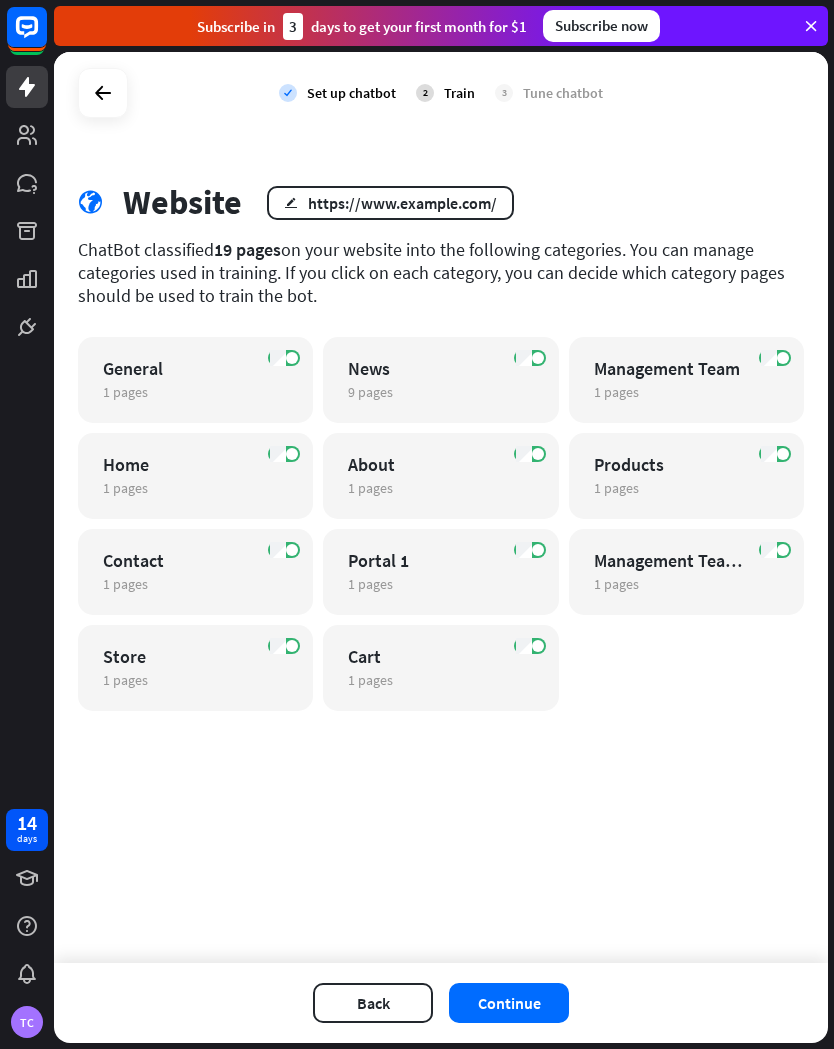 click at bounding box center [783, 358] 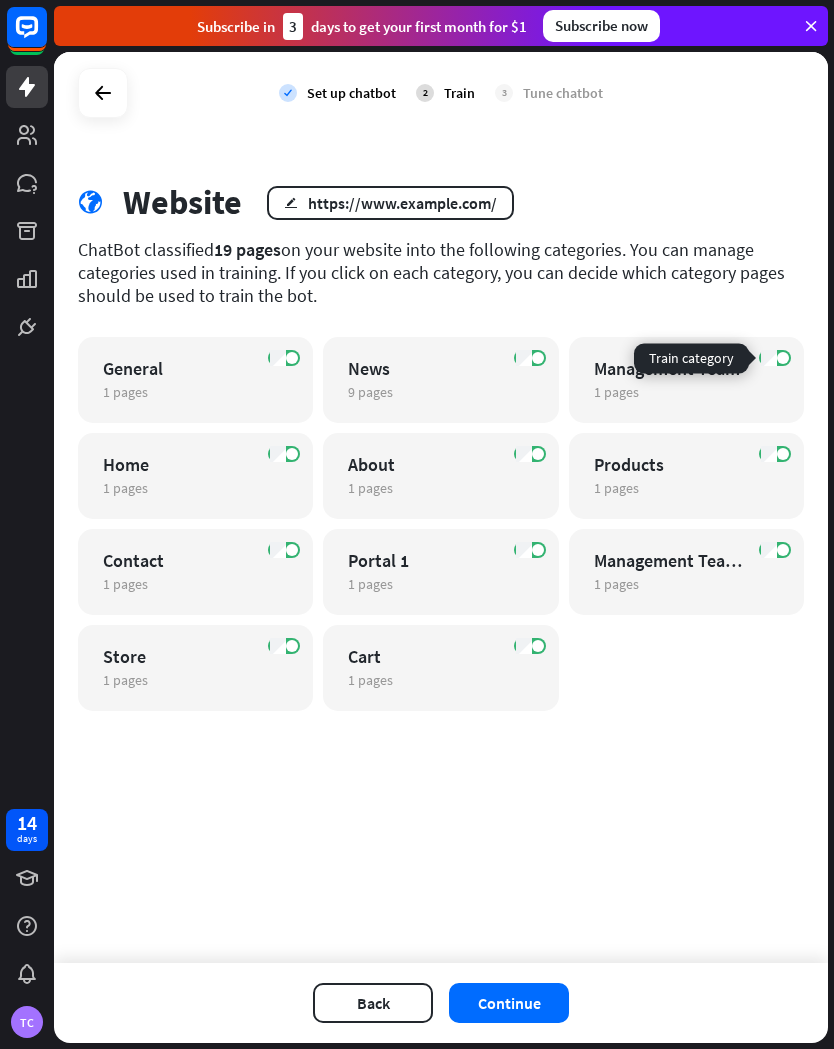 click on "ON
Management Team   1 pages   edit" at bounding box center [686, 380] 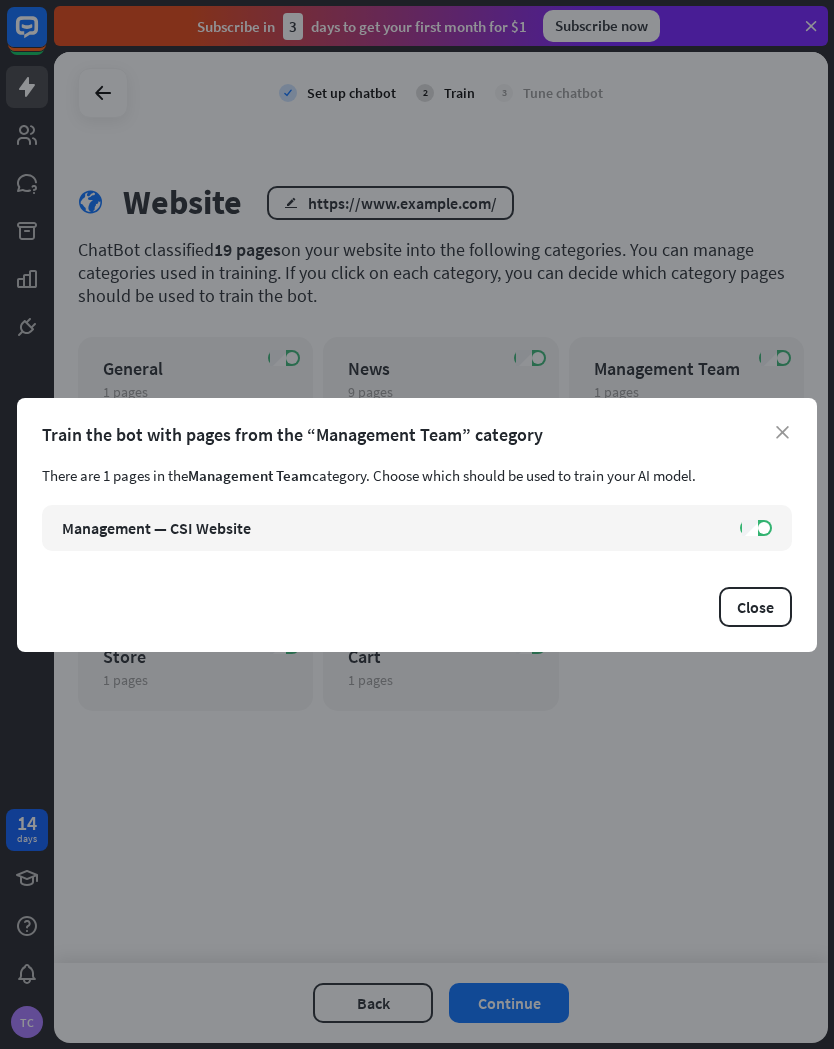 click on "Close" at bounding box center [755, 607] 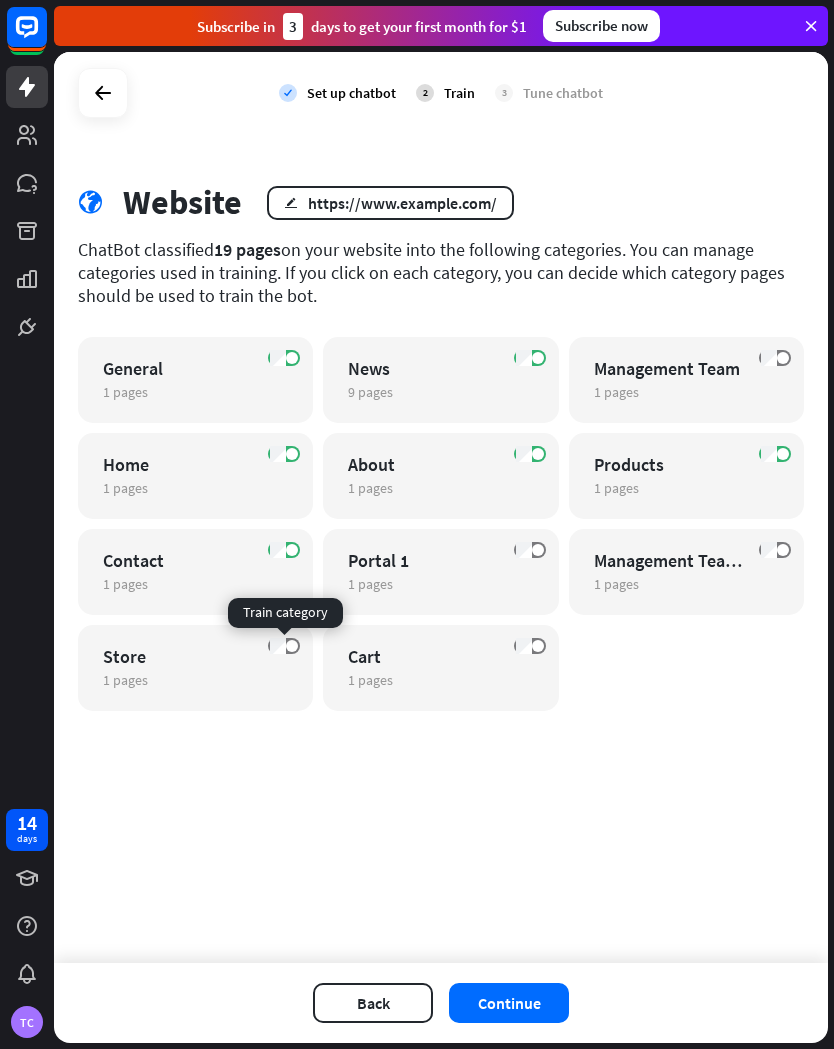click on "Continue" at bounding box center (509, 1003) 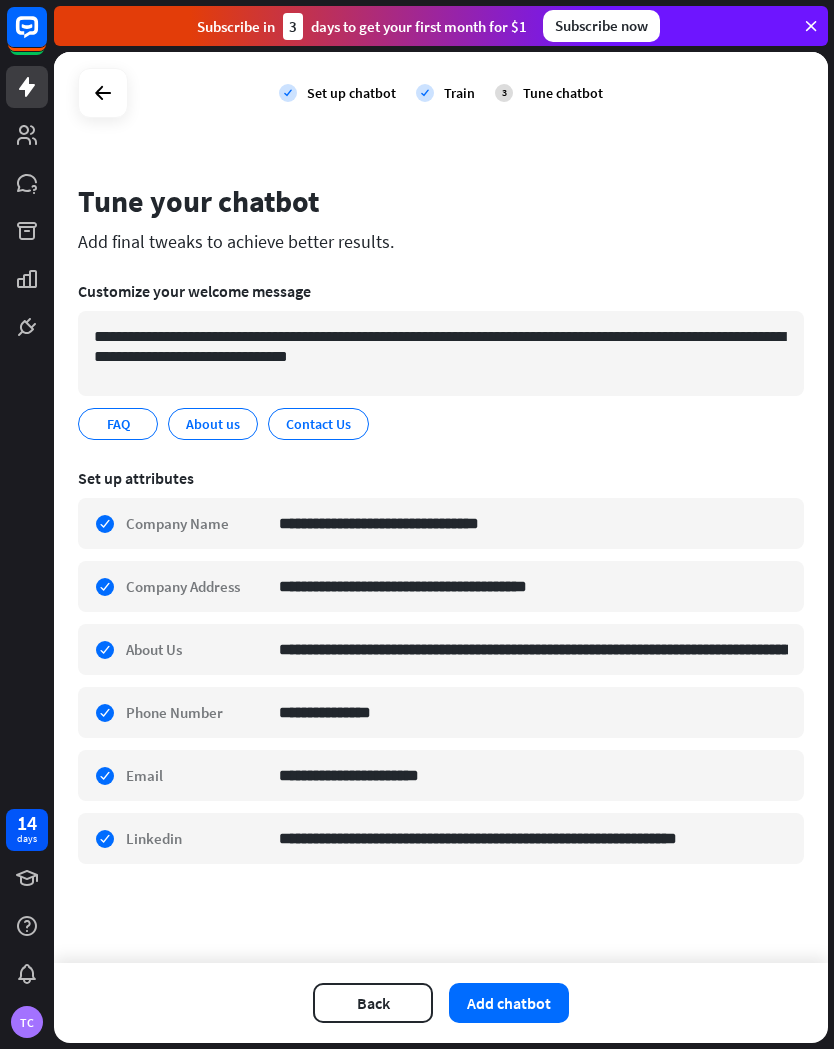 click on "Add chatbot" at bounding box center (509, 1003) 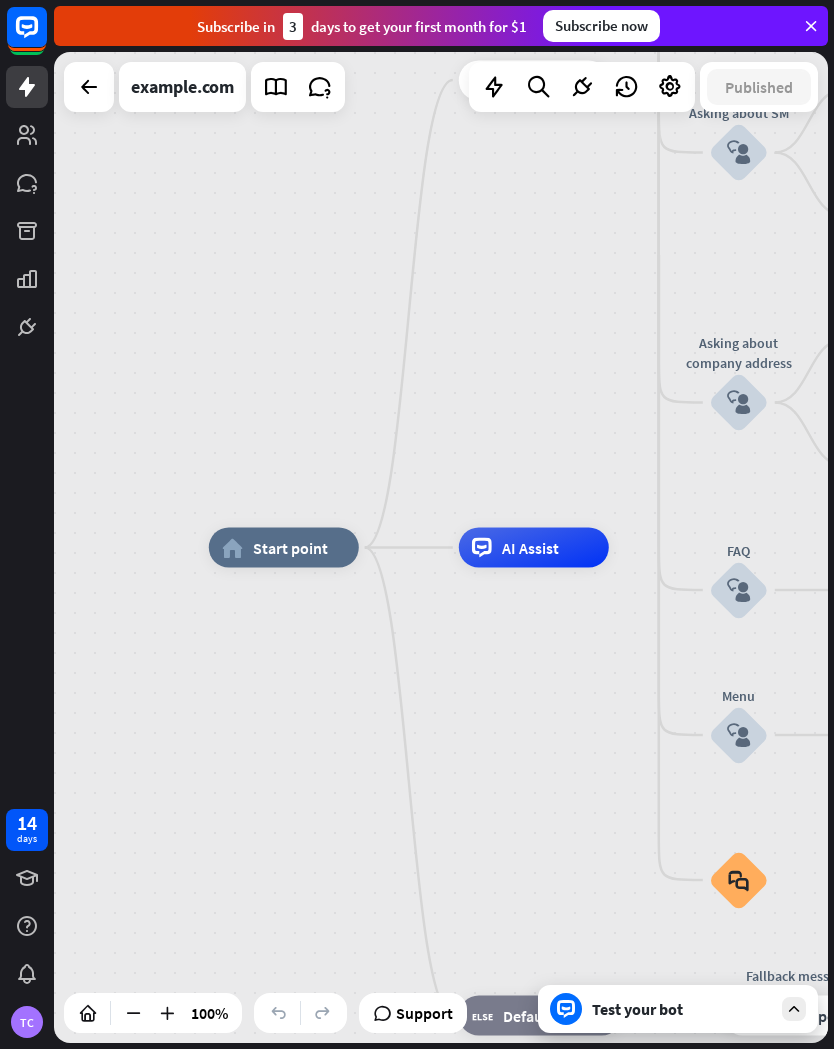 click on "Test your bot" at bounding box center (682, 1009) 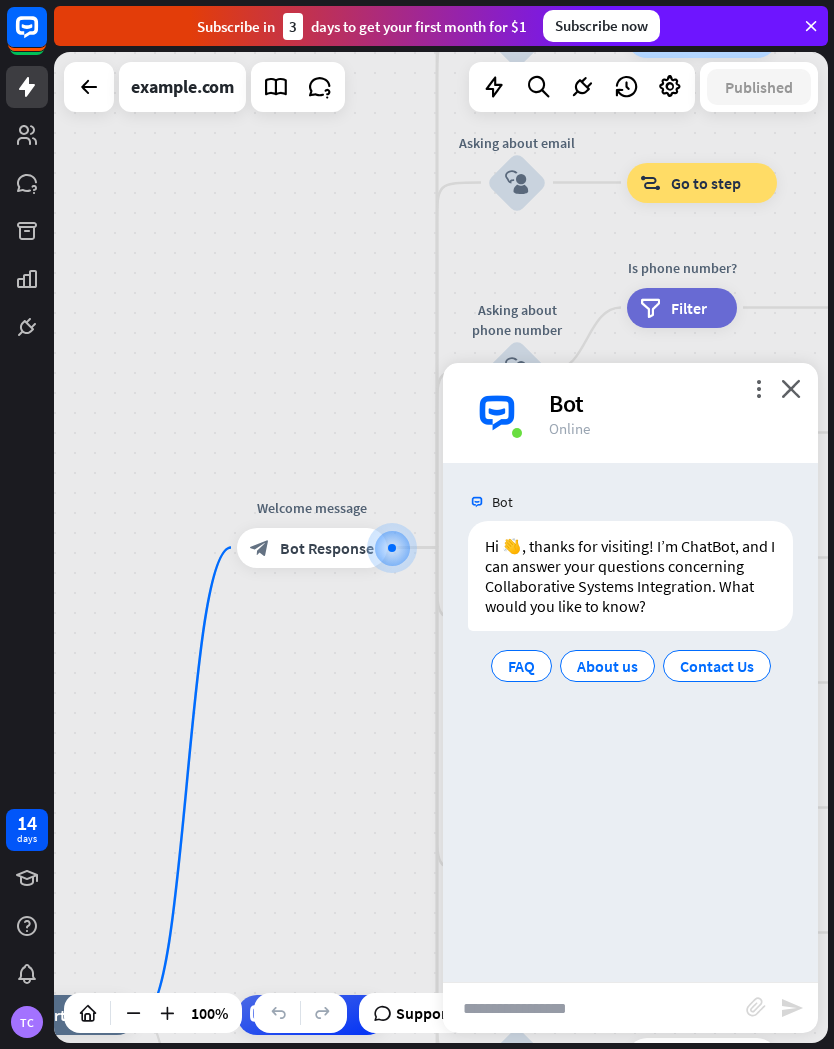 click at bounding box center (594, 1008) 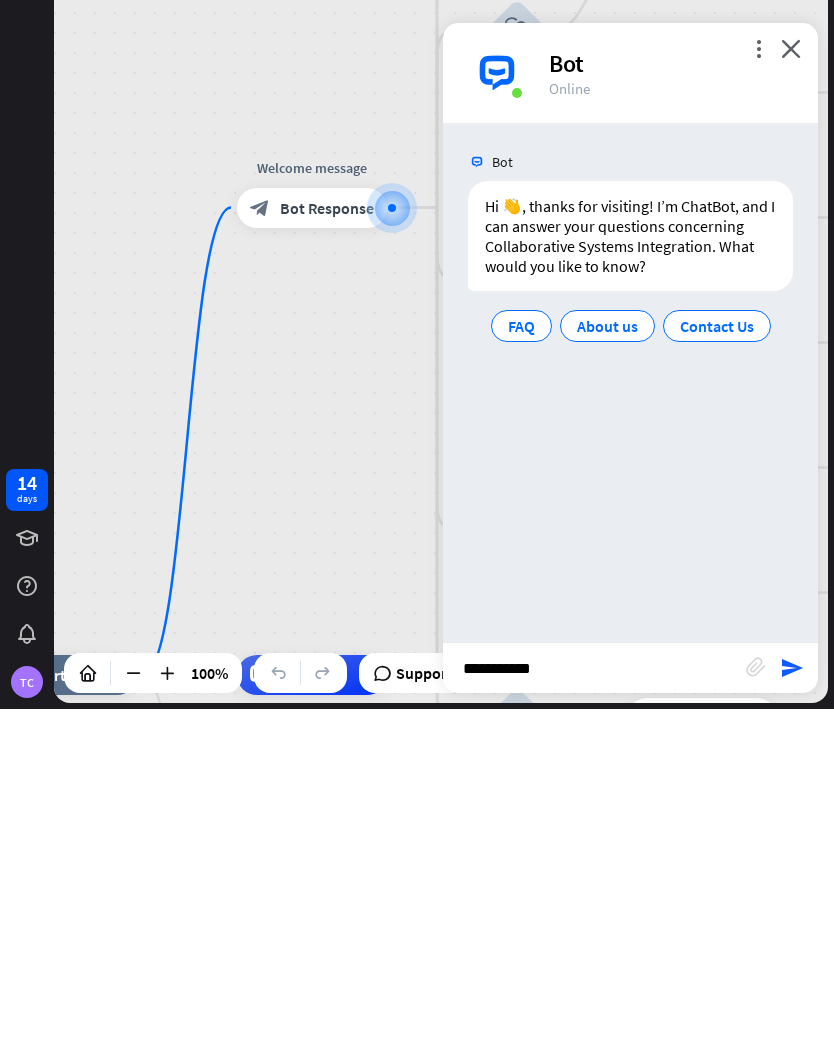 type on "**********" 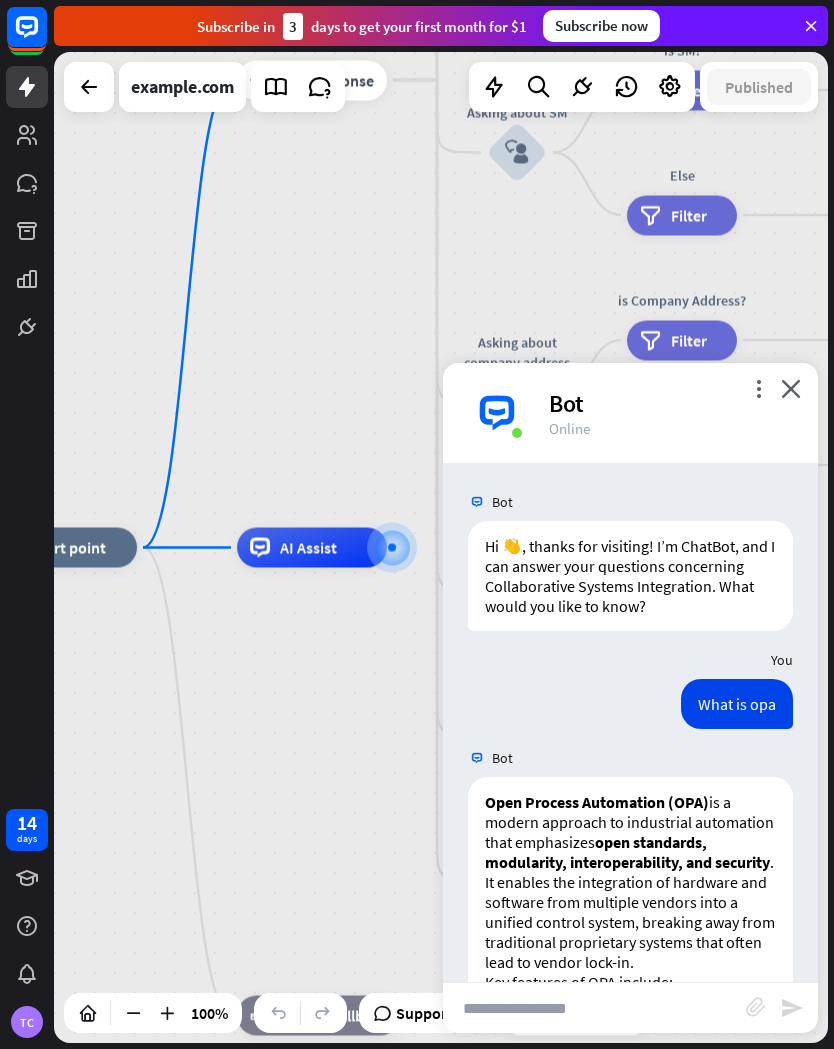scroll, scrollTop: 0, scrollLeft: 0, axis: both 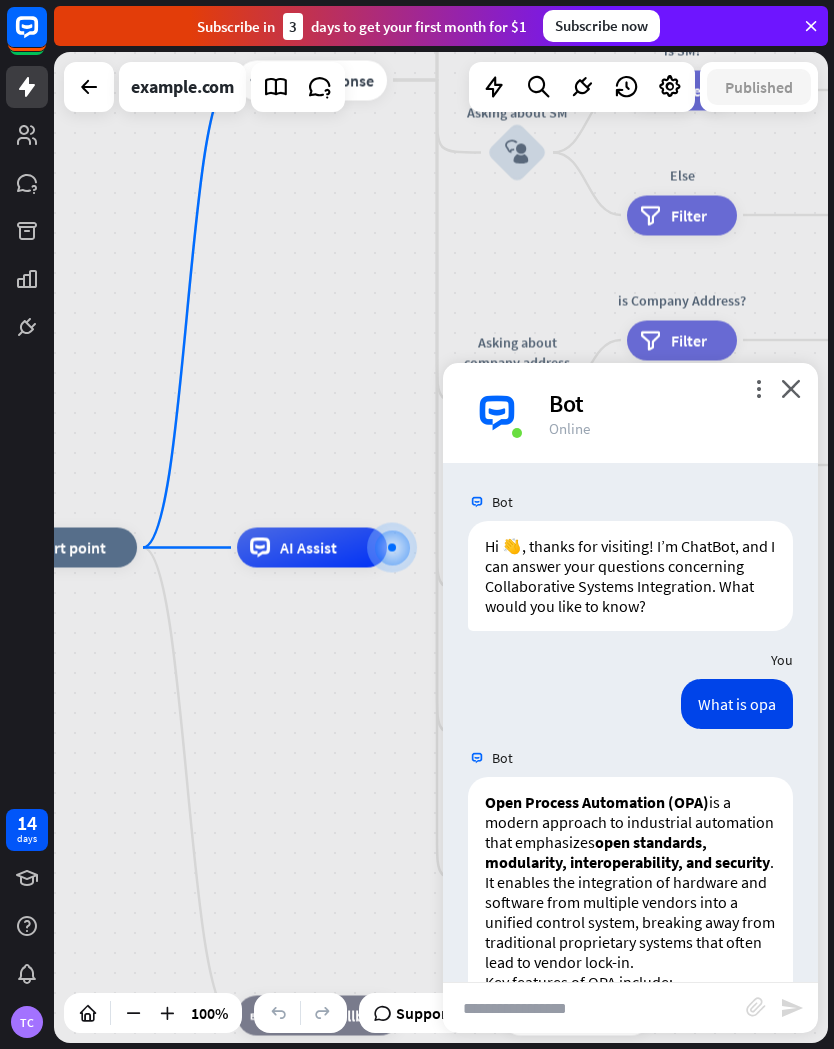 click on "close" at bounding box center [791, 388] 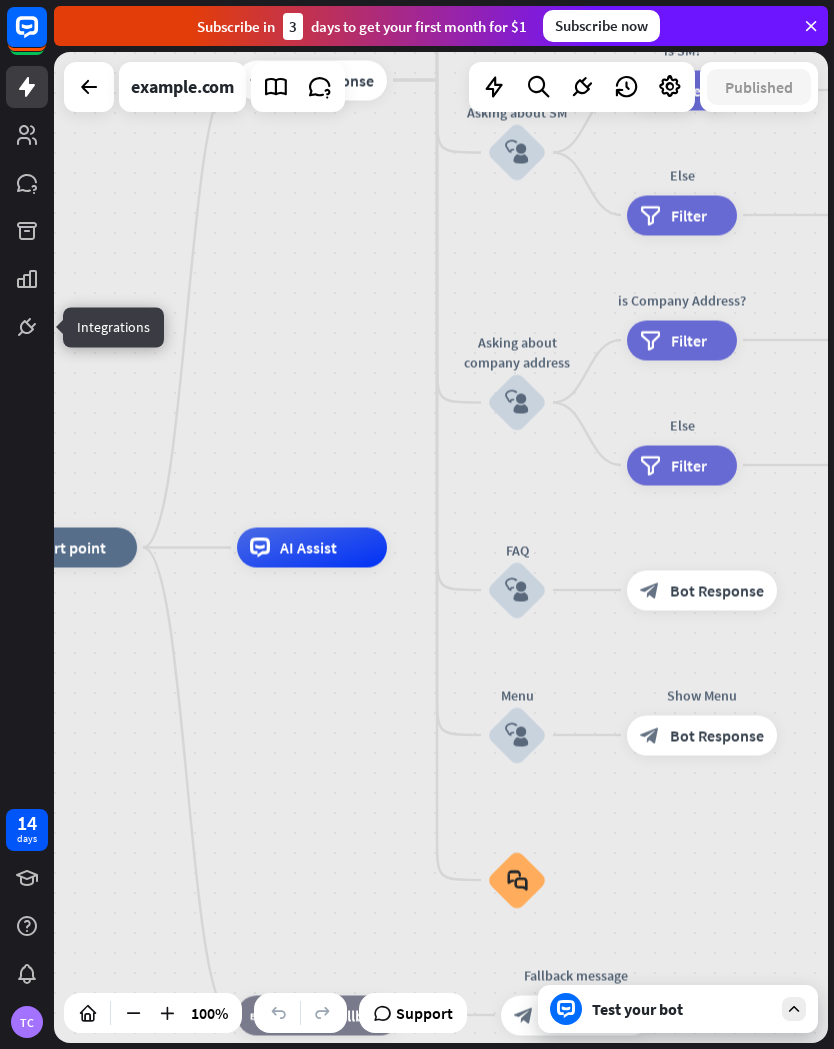 click 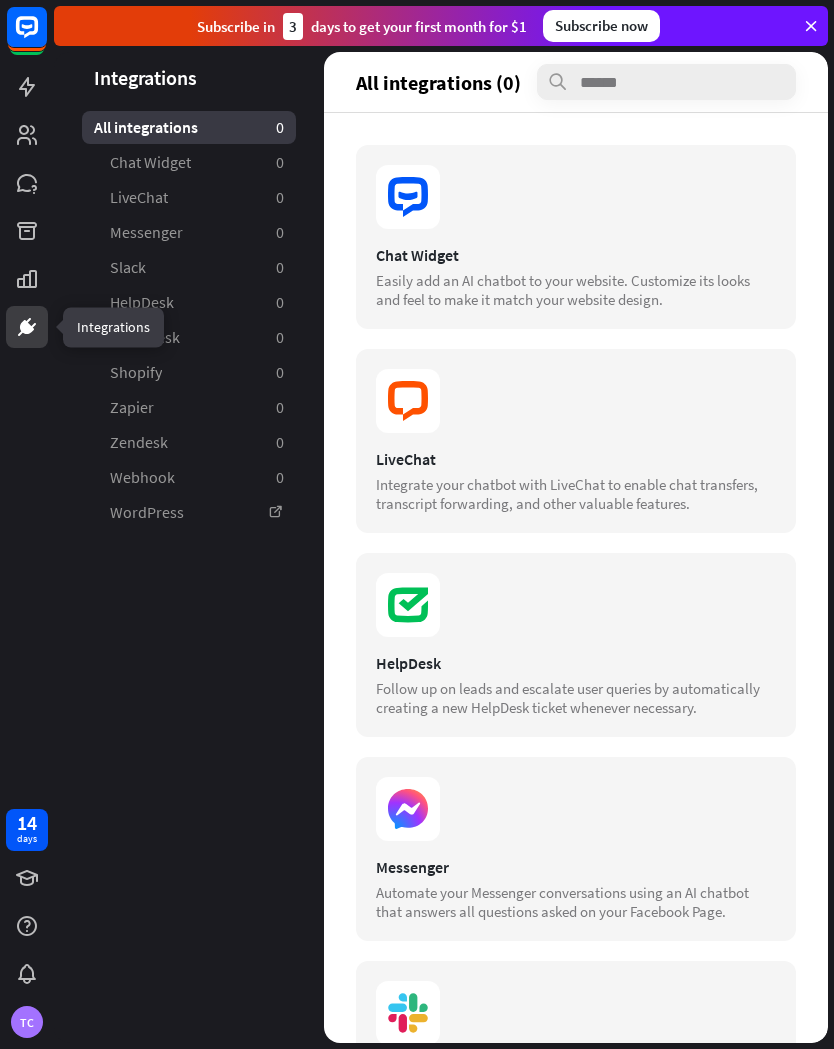 click on "Integrations
All integrations
0
Chat Widget
0
LiveChat
0
Messenger
0
Slack
0
HelpDesk
0
Freshdesk
0
Shopify
0
Zapier
0
Zendesk
0
Webhook
0
WordPress" at bounding box center (189, 547) 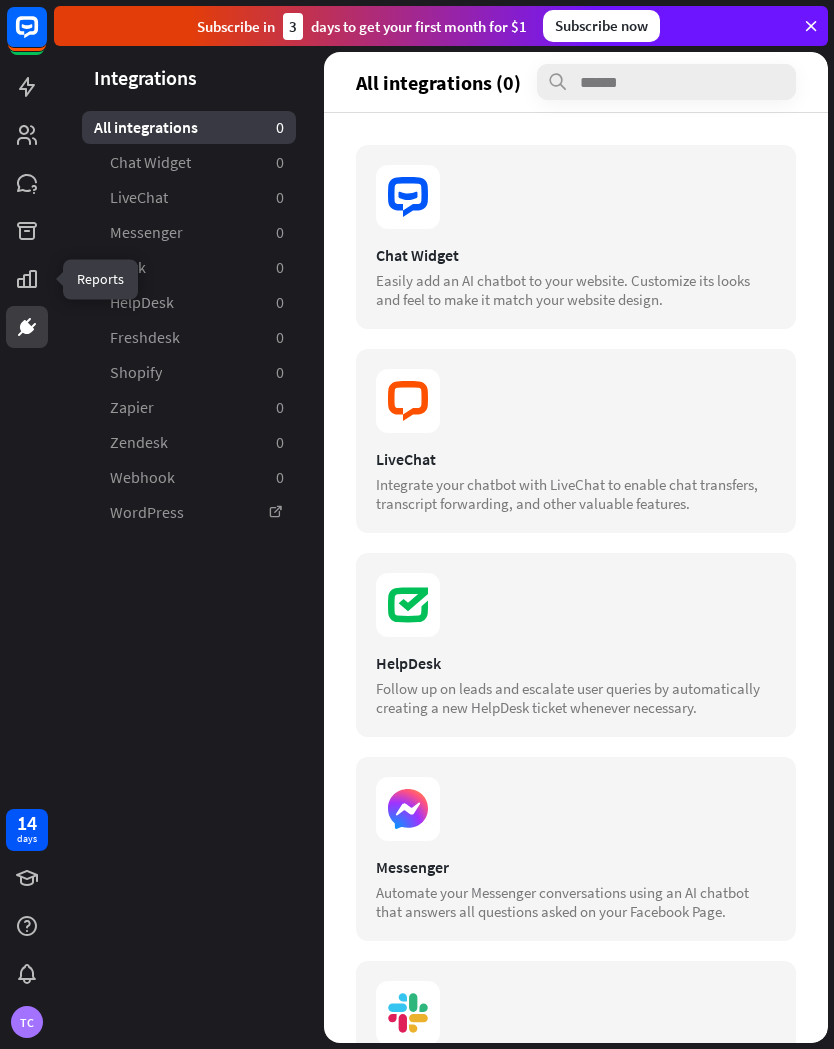 click at bounding box center (27, 279) 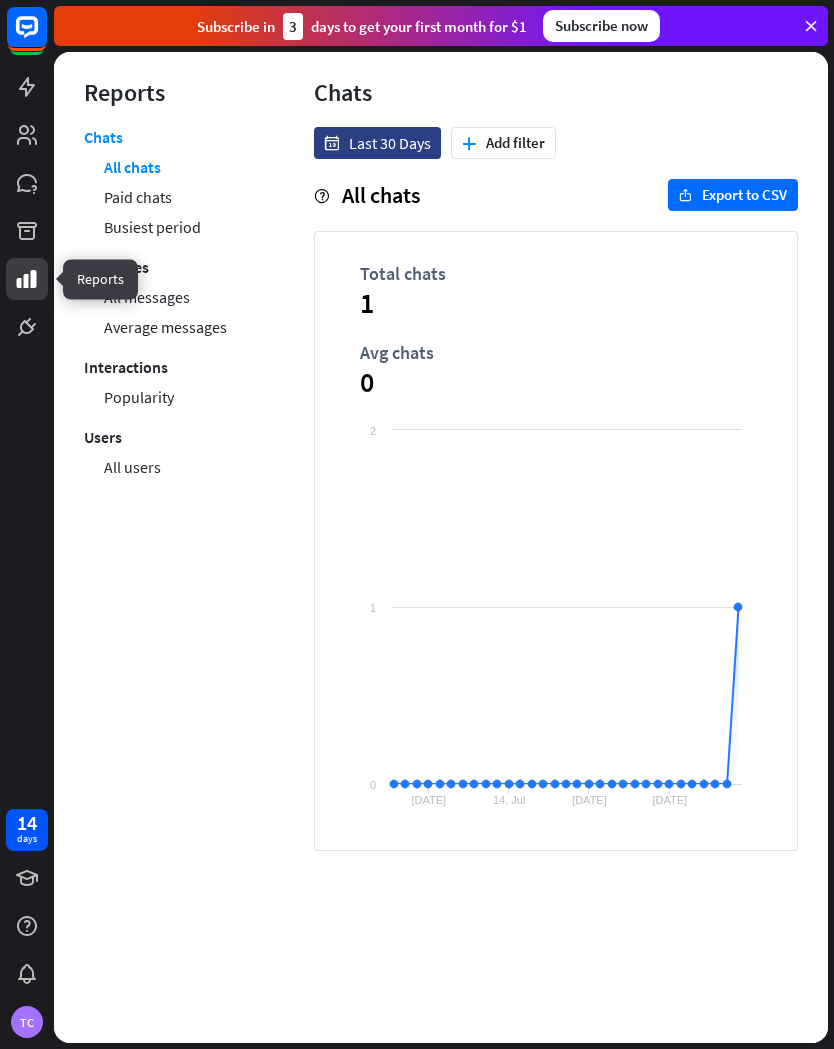click at bounding box center (27, 231) 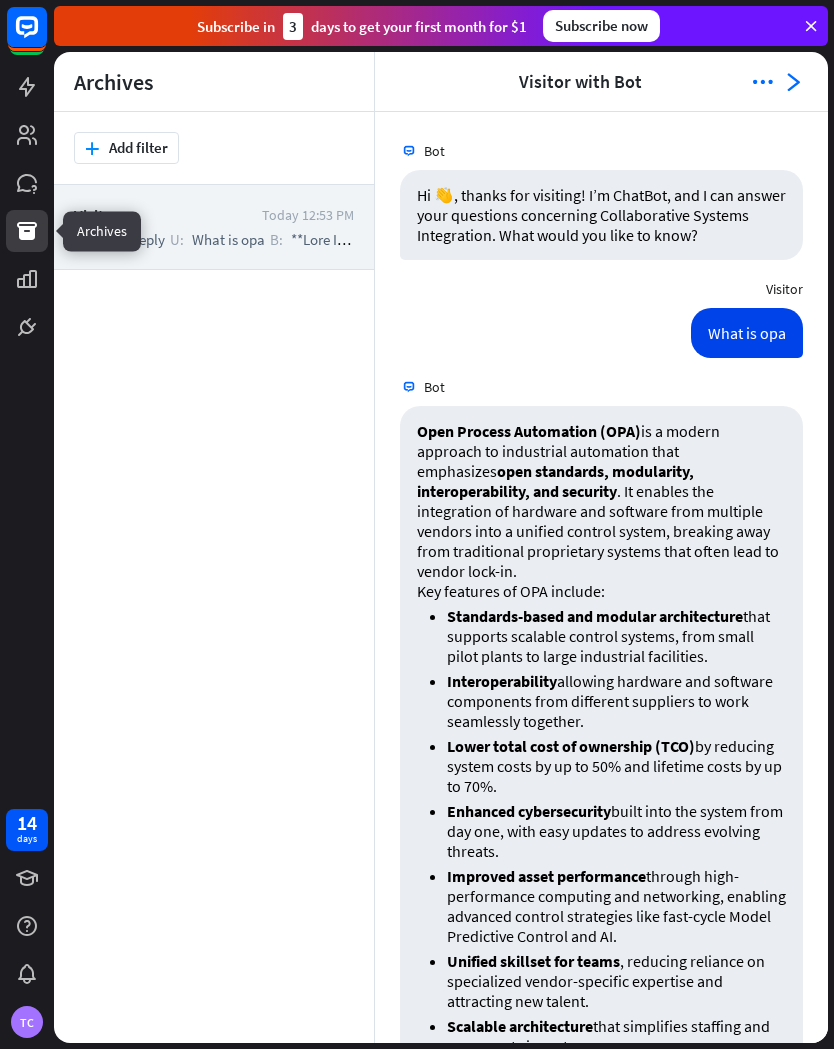 scroll, scrollTop: 243, scrollLeft: 0, axis: vertical 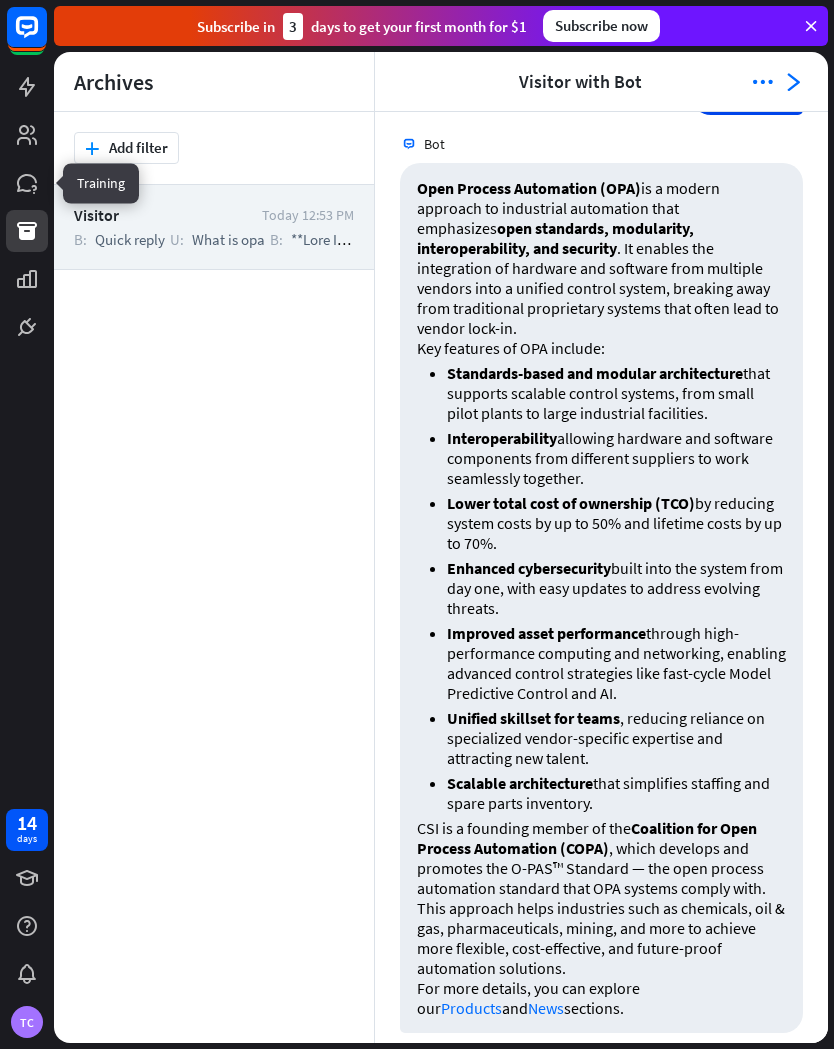 click 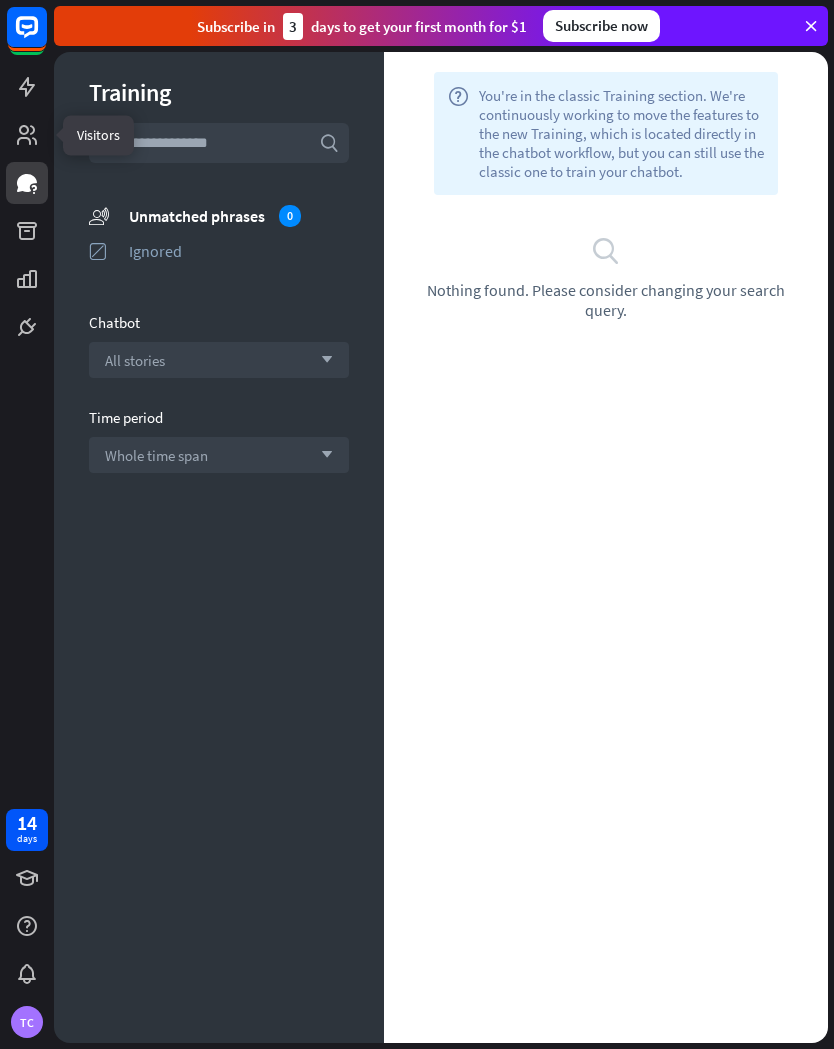 click 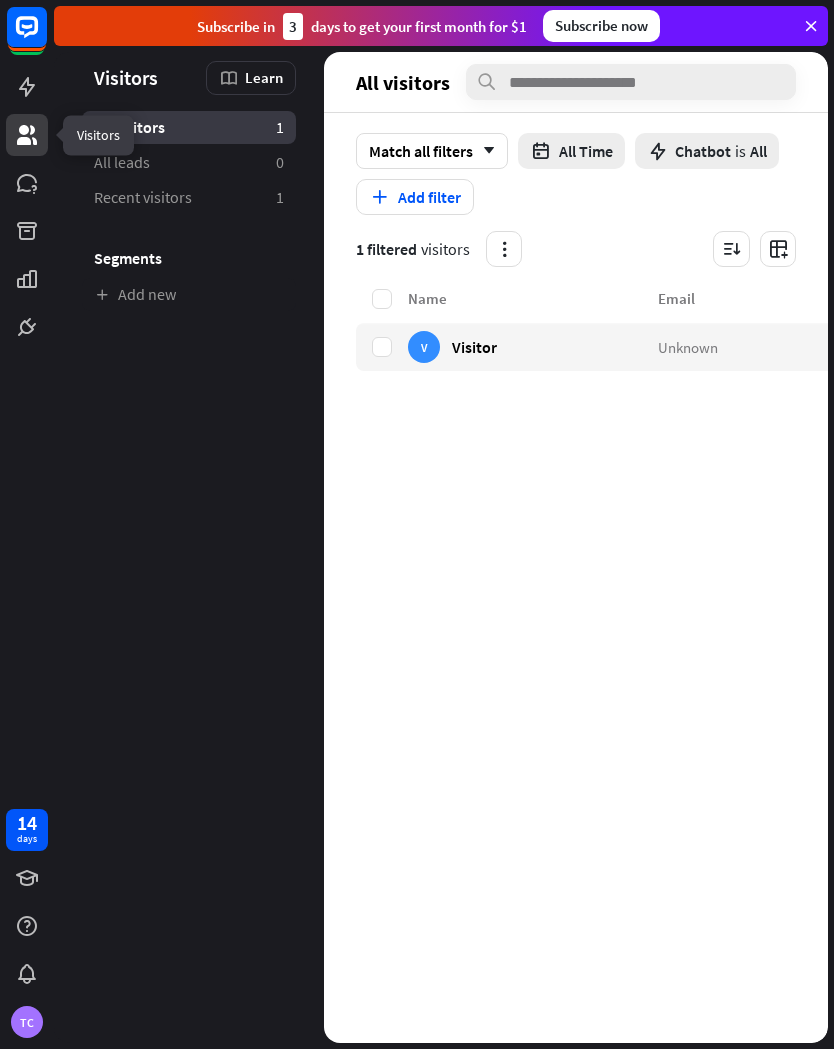 click 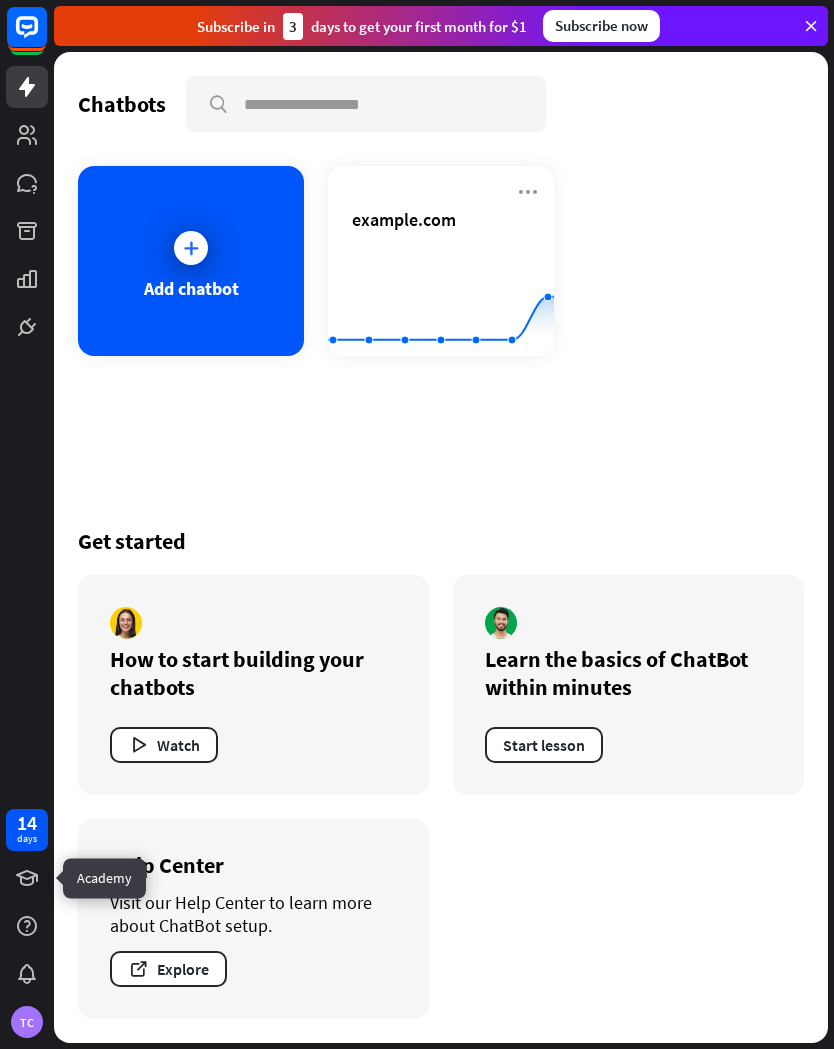 click 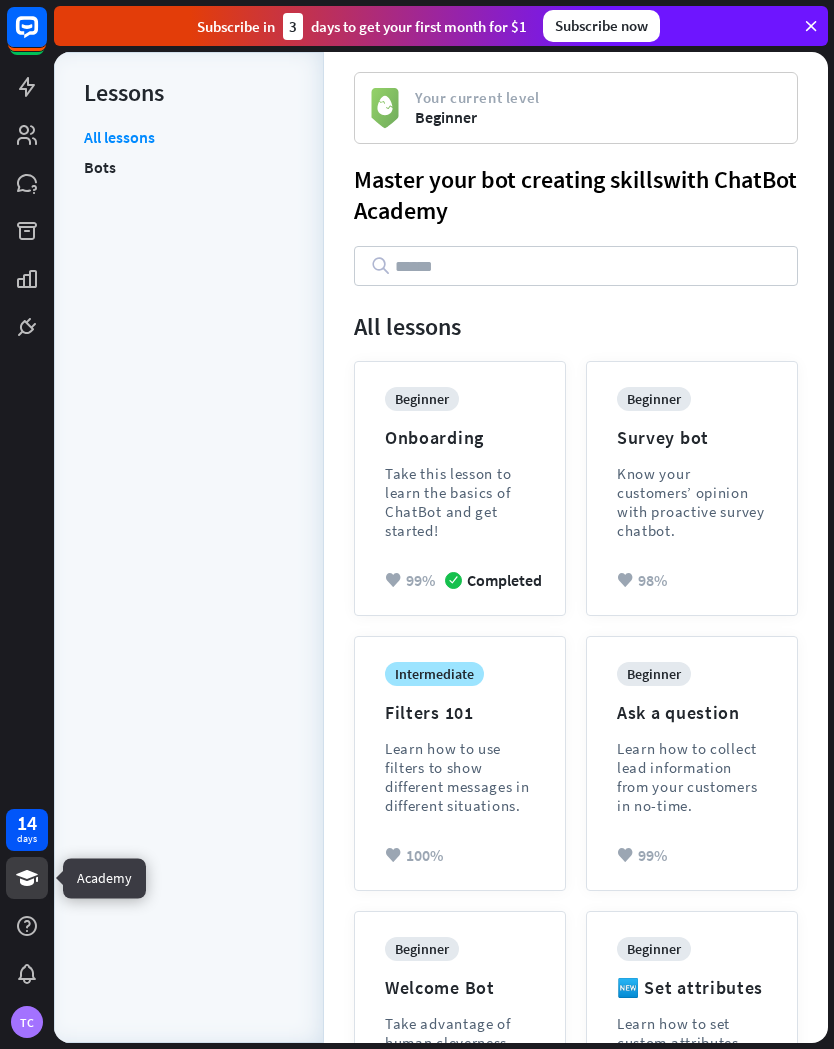 scroll, scrollTop: 0, scrollLeft: 0, axis: both 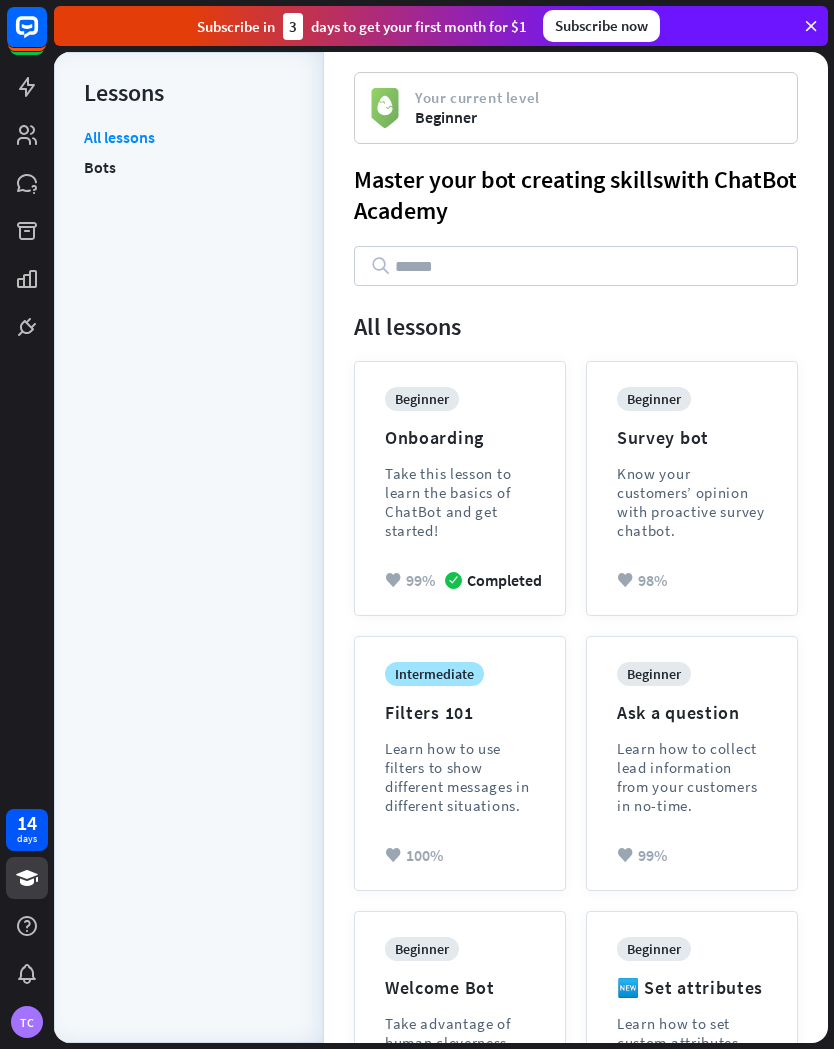 click at bounding box center (811, 26) 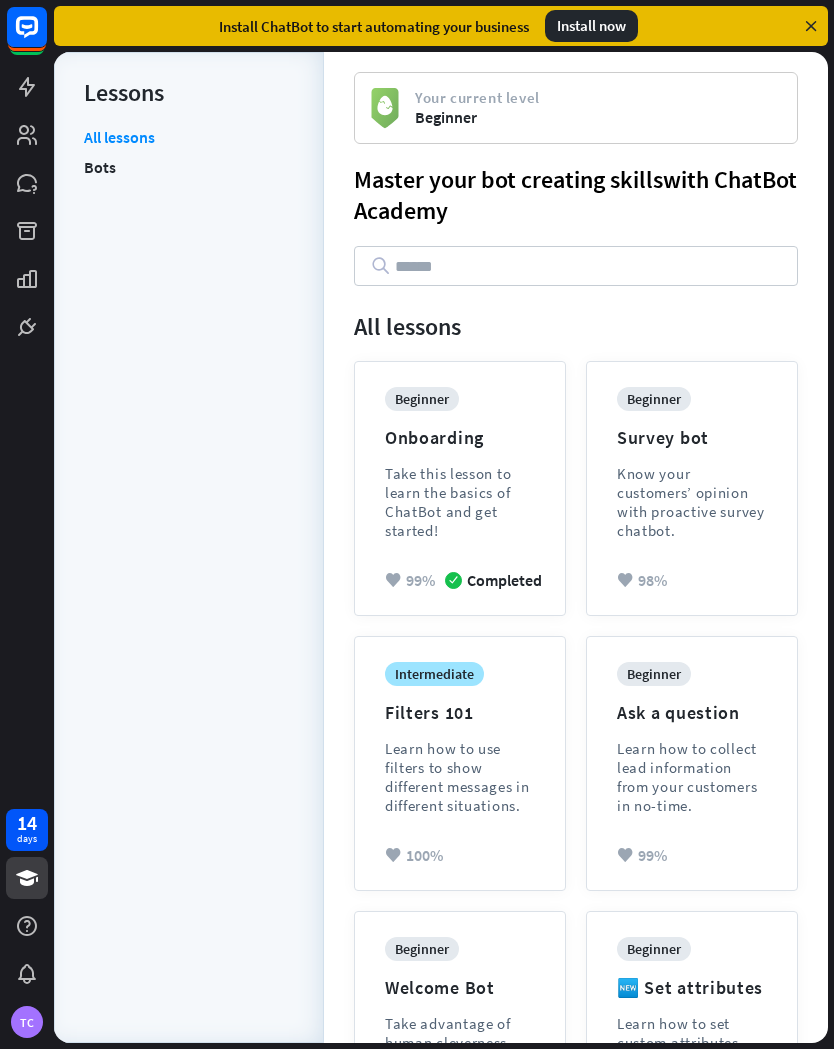 click on "Install now" at bounding box center [591, 26] 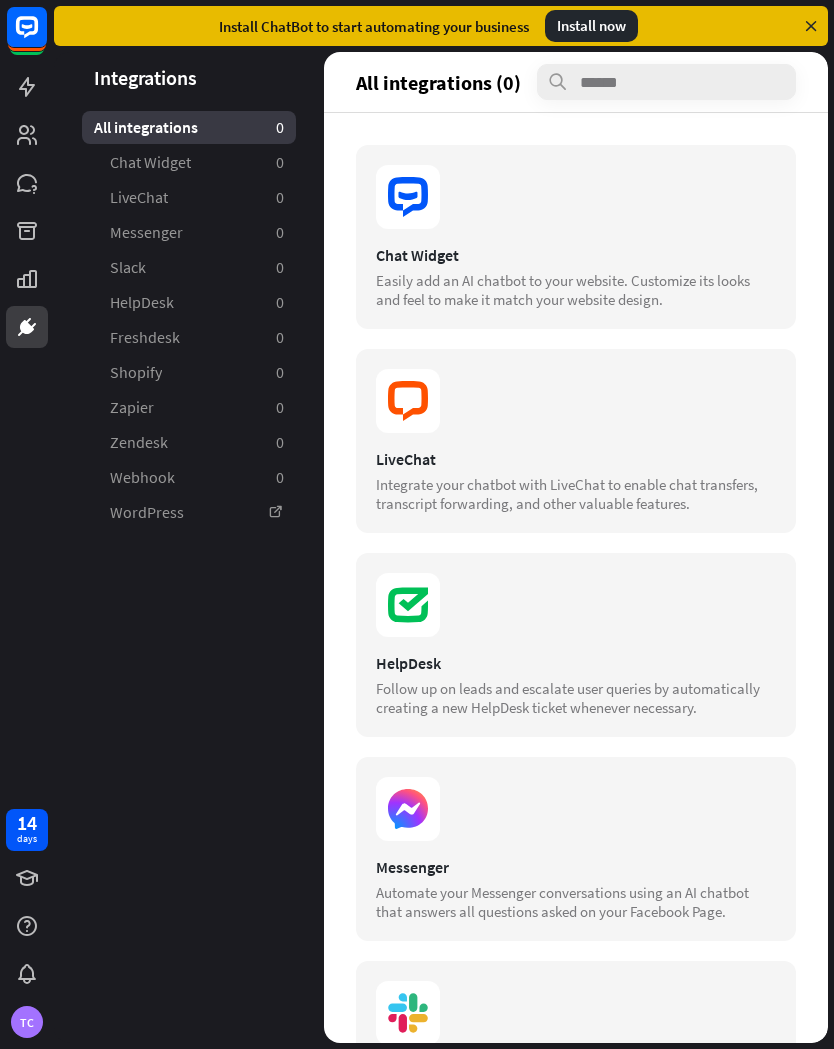 click on "Easily add an AI chatbot to your website. Customize its looks and feel to make it match your website design." at bounding box center (576, 290) 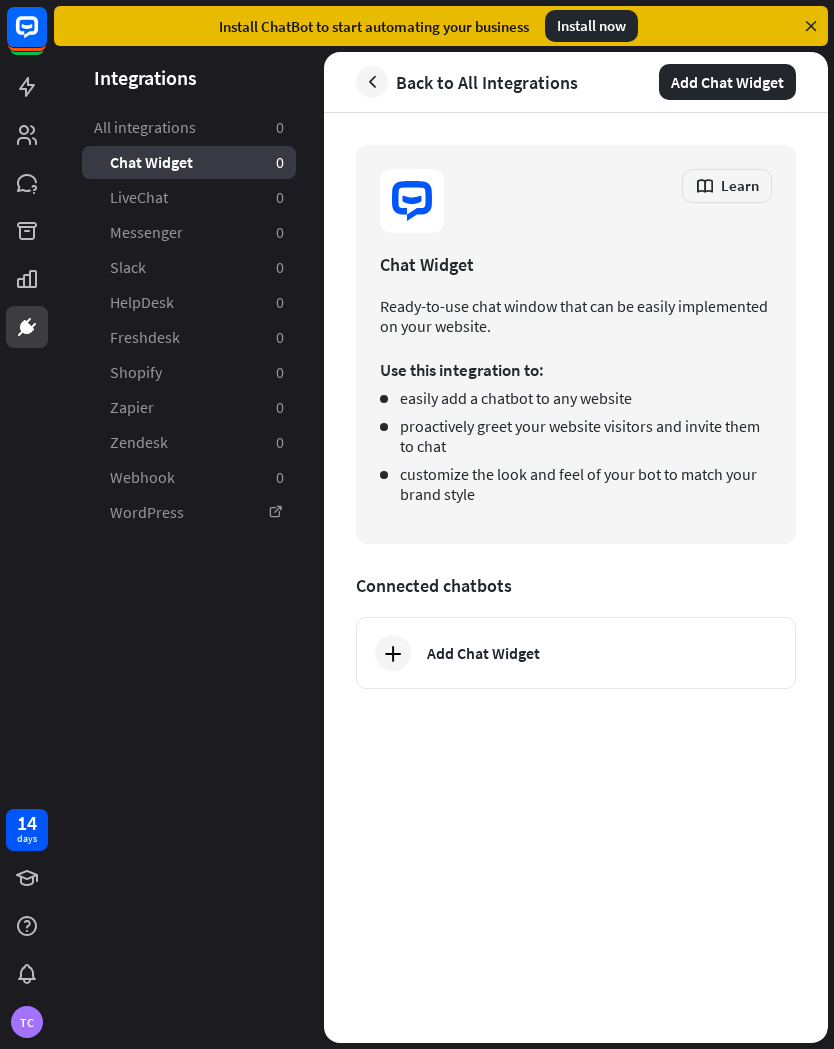 click at bounding box center [393, 653] 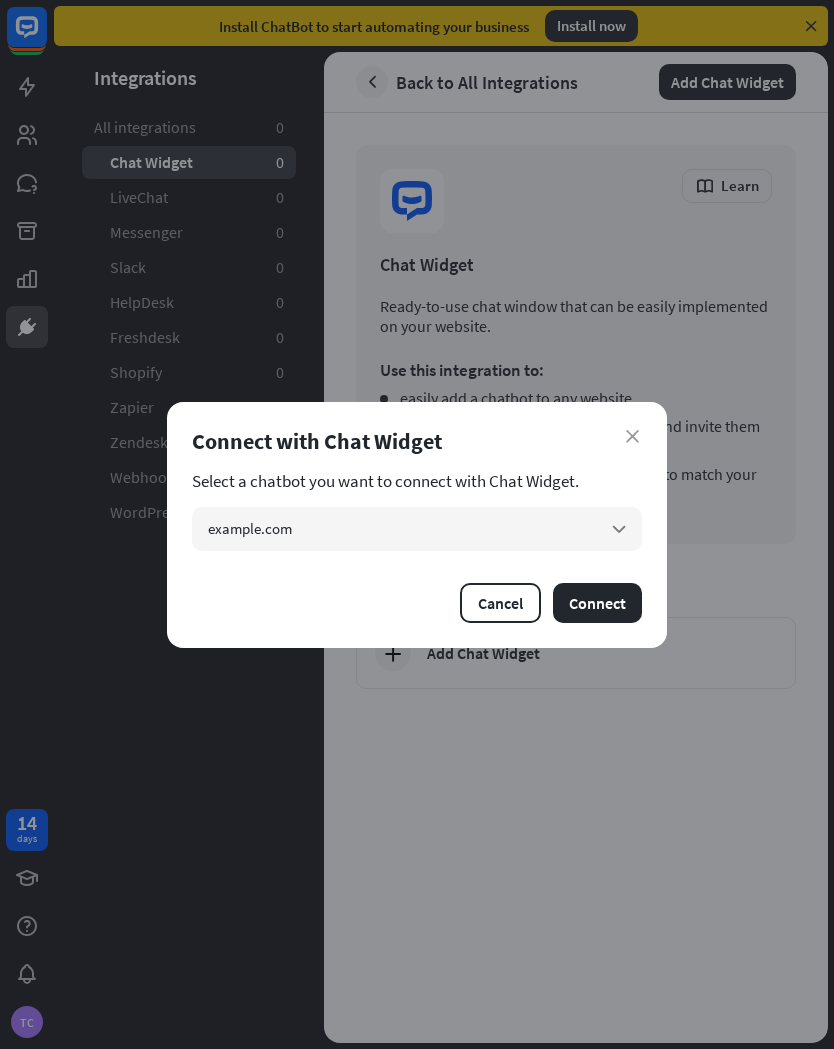 click on "Connect" at bounding box center [597, 603] 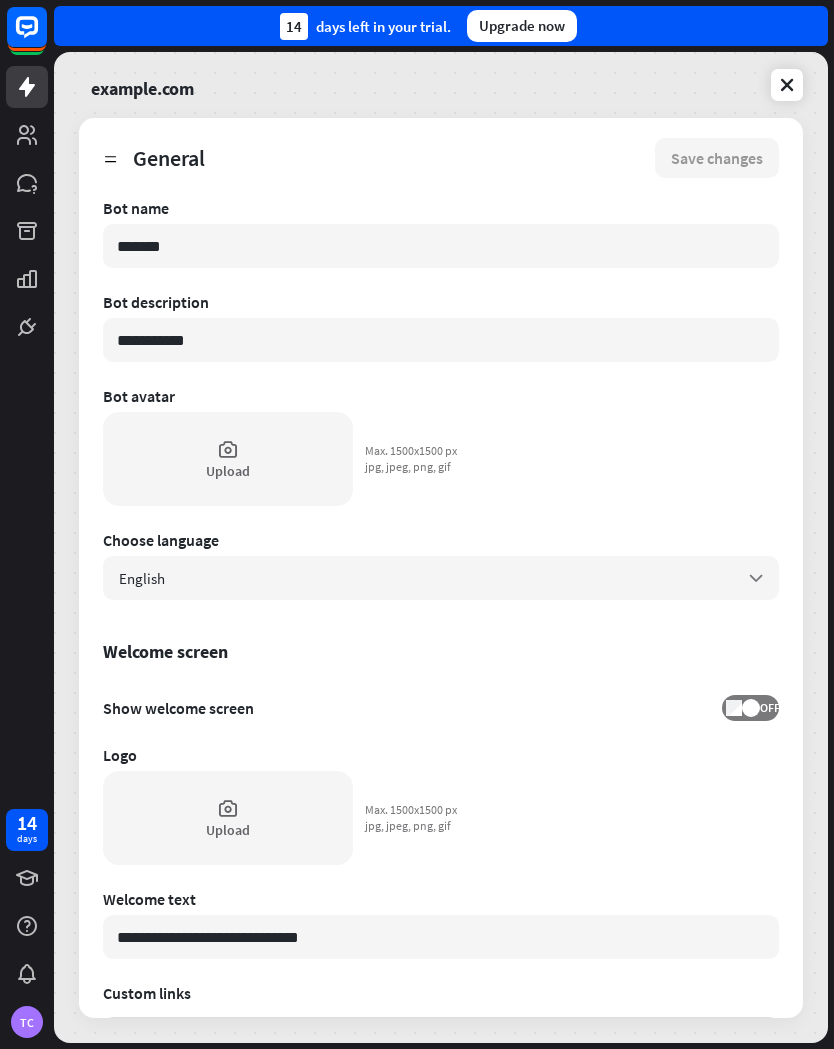 type on "*" 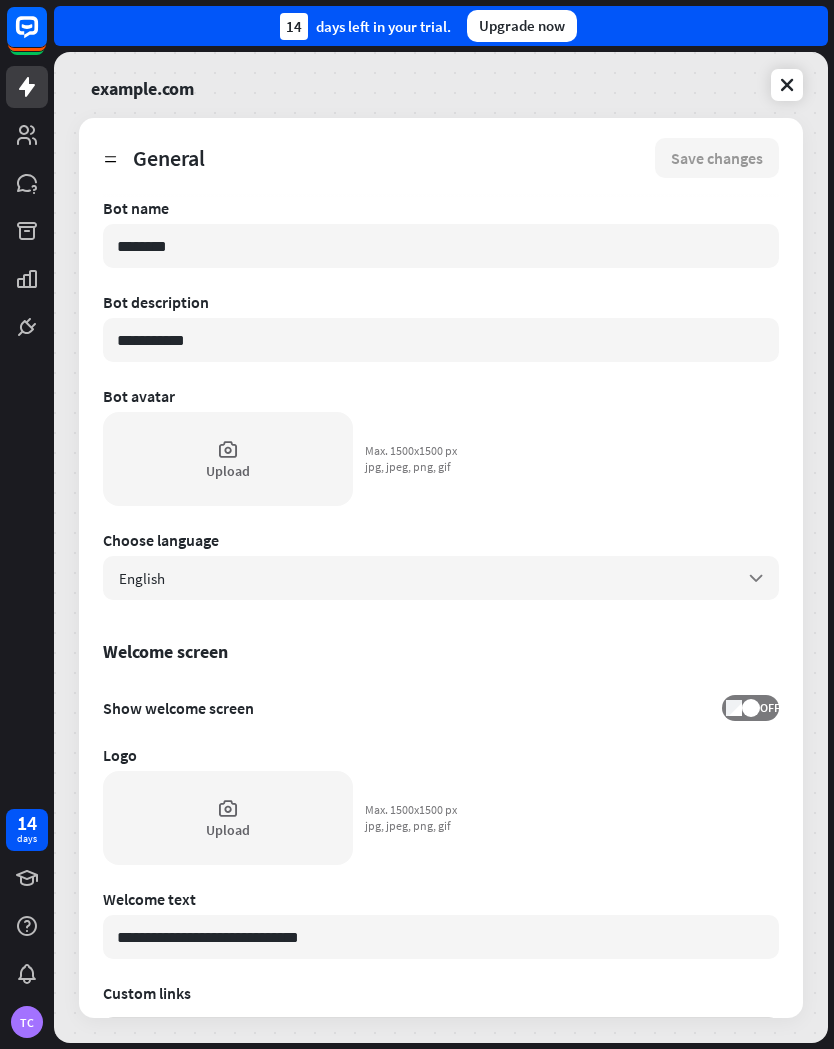 scroll, scrollTop: 128, scrollLeft: 0, axis: vertical 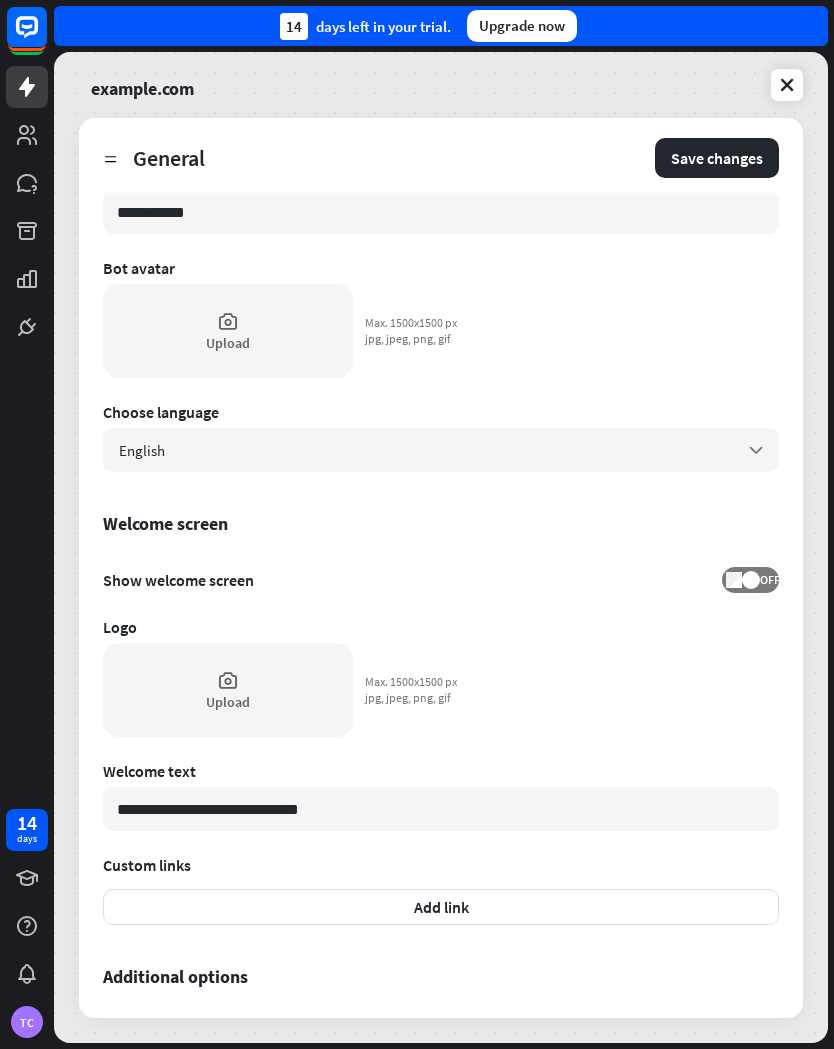 type on "*********" 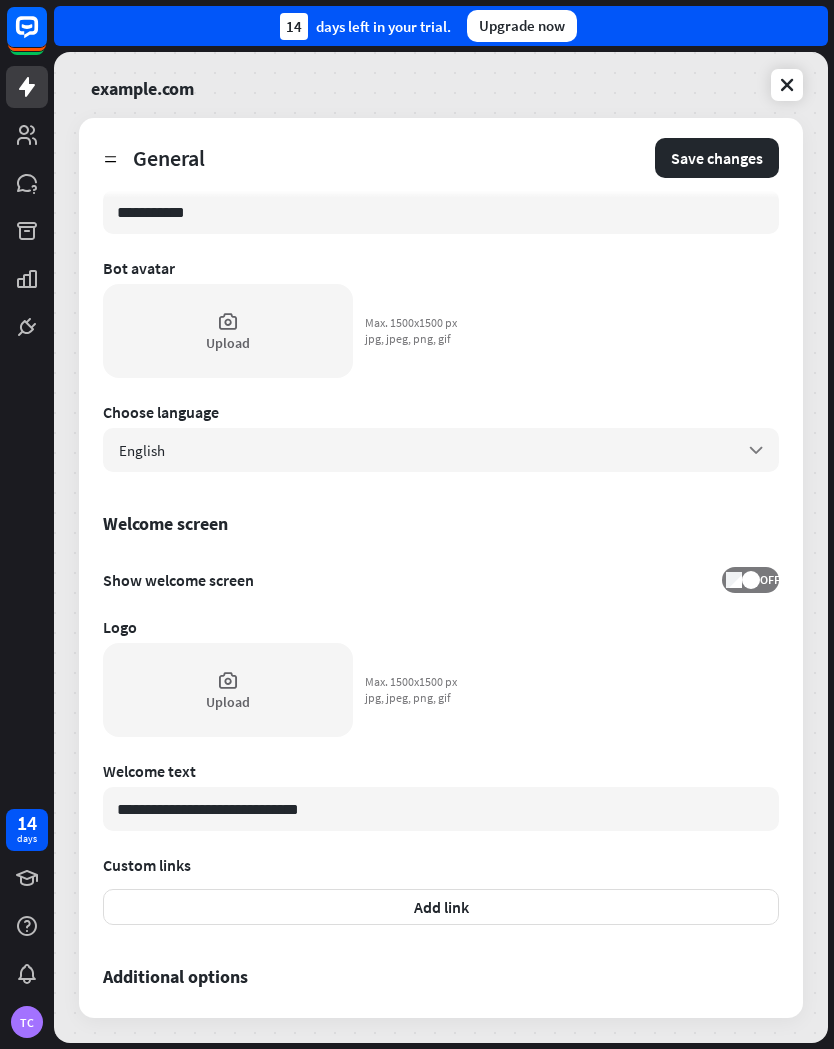 click on "**********" at bounding box center (441, 568) 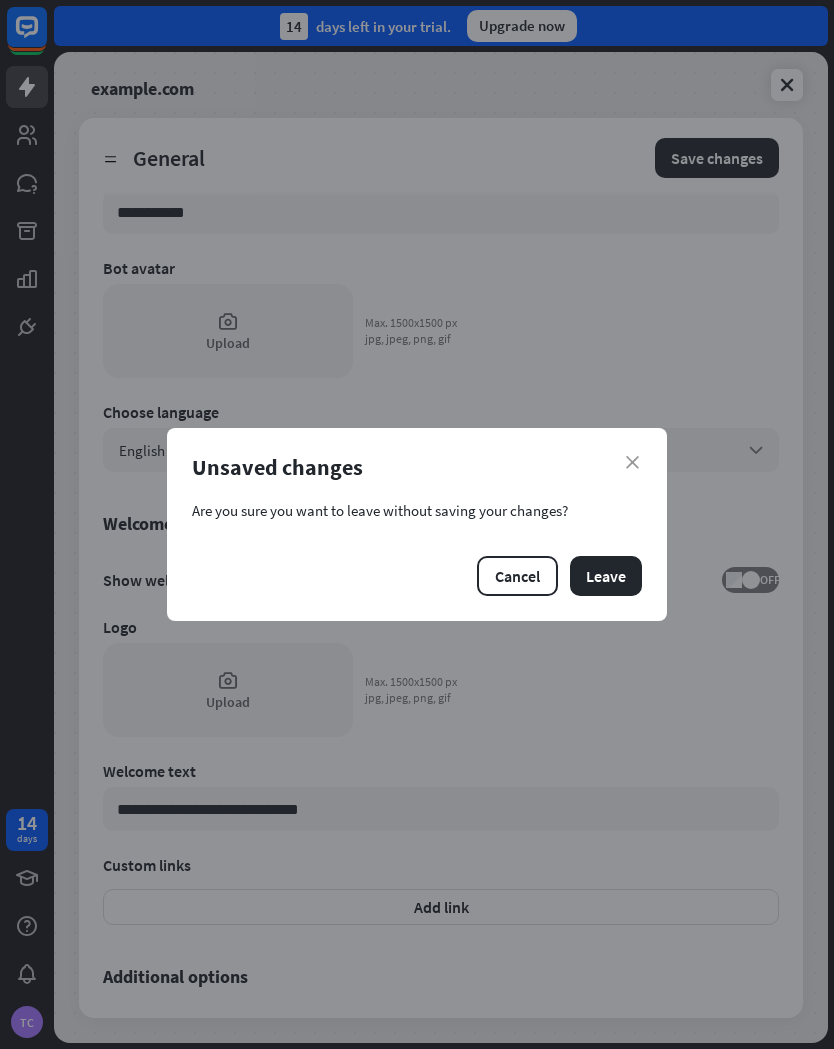click on "Cancel" at bounding box center [517, 576] 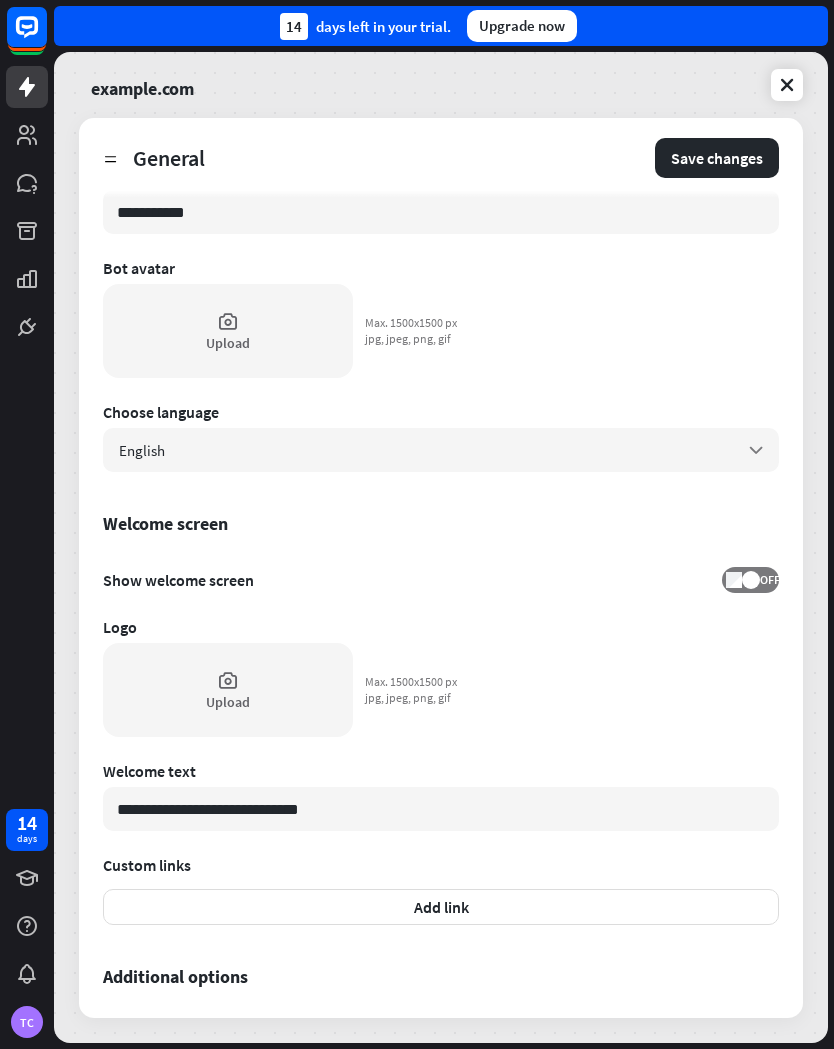 click on "**********" at bounding box center [441, 568] 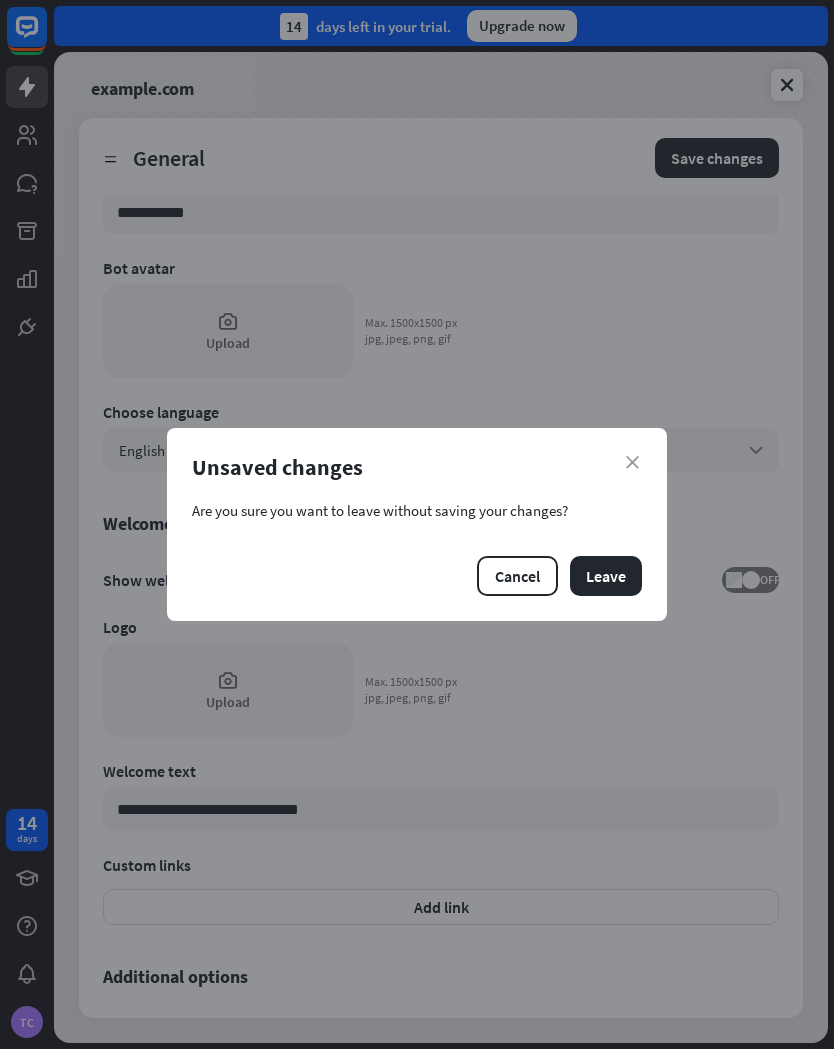 click on "Cancel" at bounding box center [517, 576] 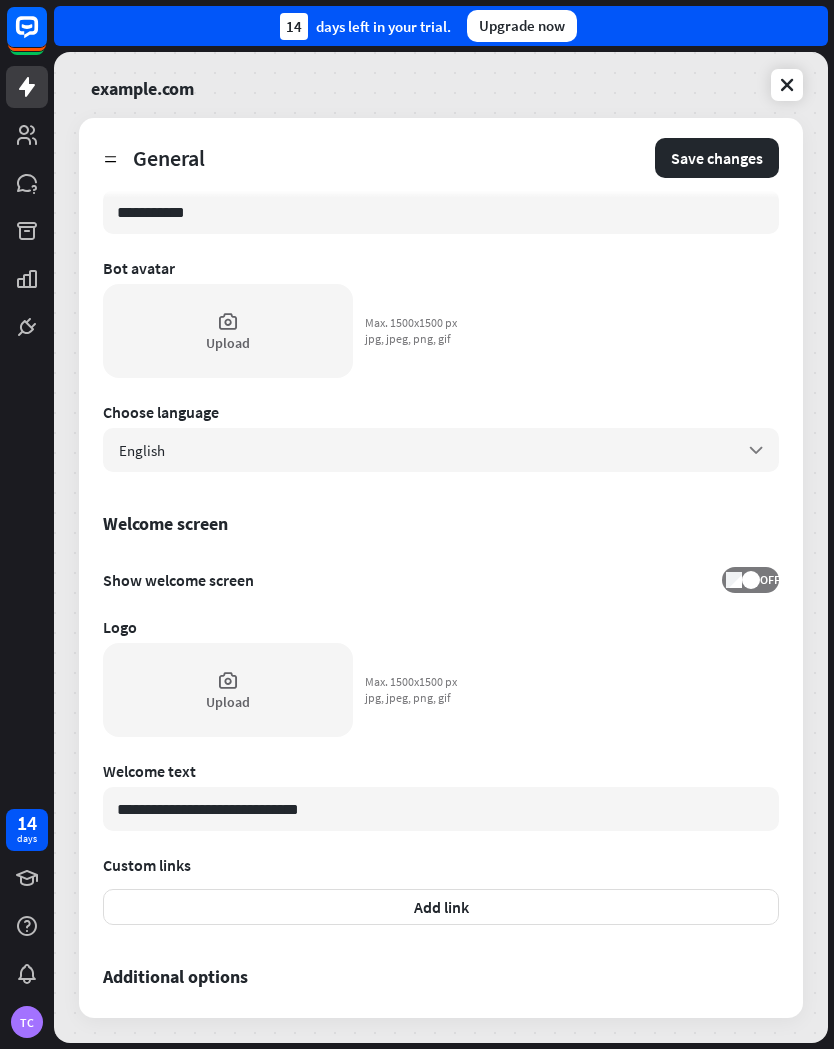 click on "**********" at bounding box center [441, 568] 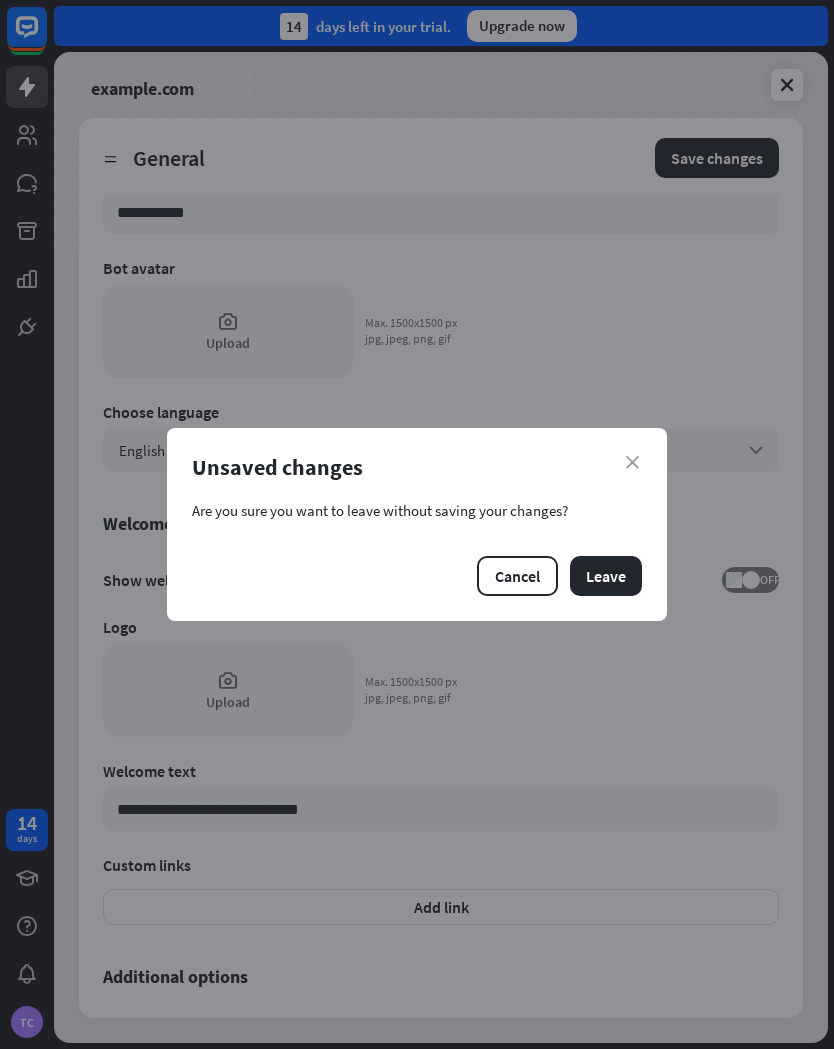 click on "Cancel" at bounding box center (517, 576) 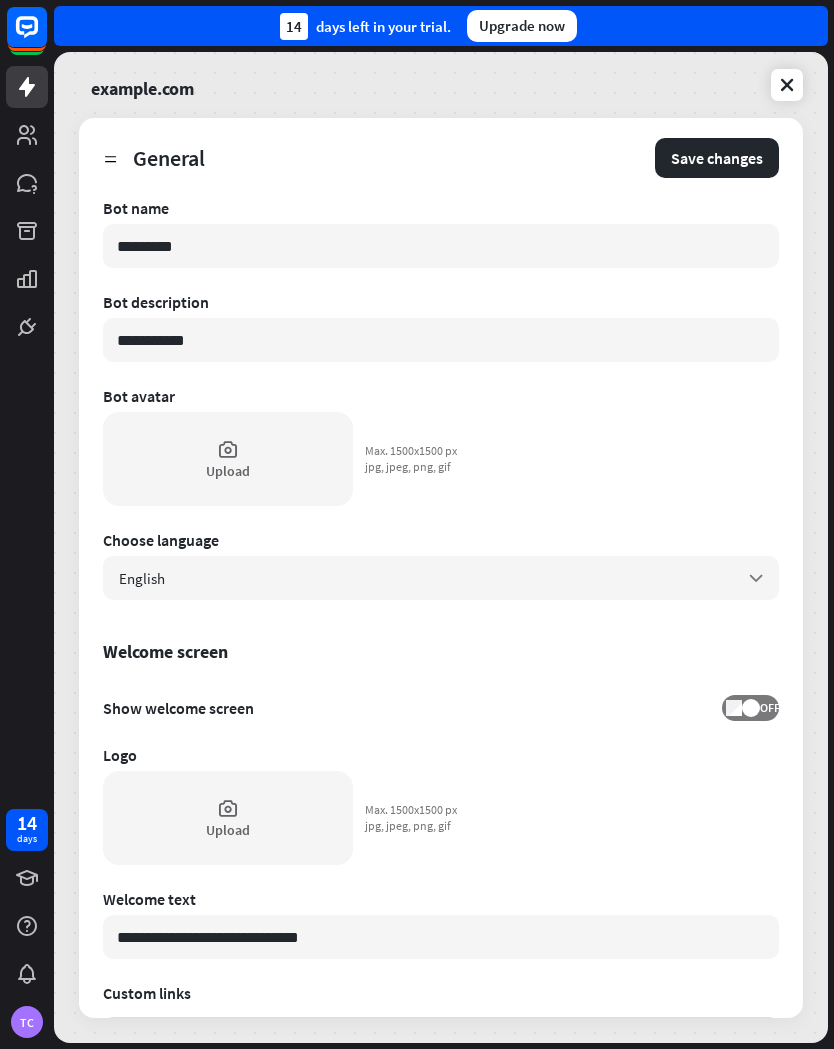 scroll, scrollTop: 0, scrollLeft: 0, axis: both 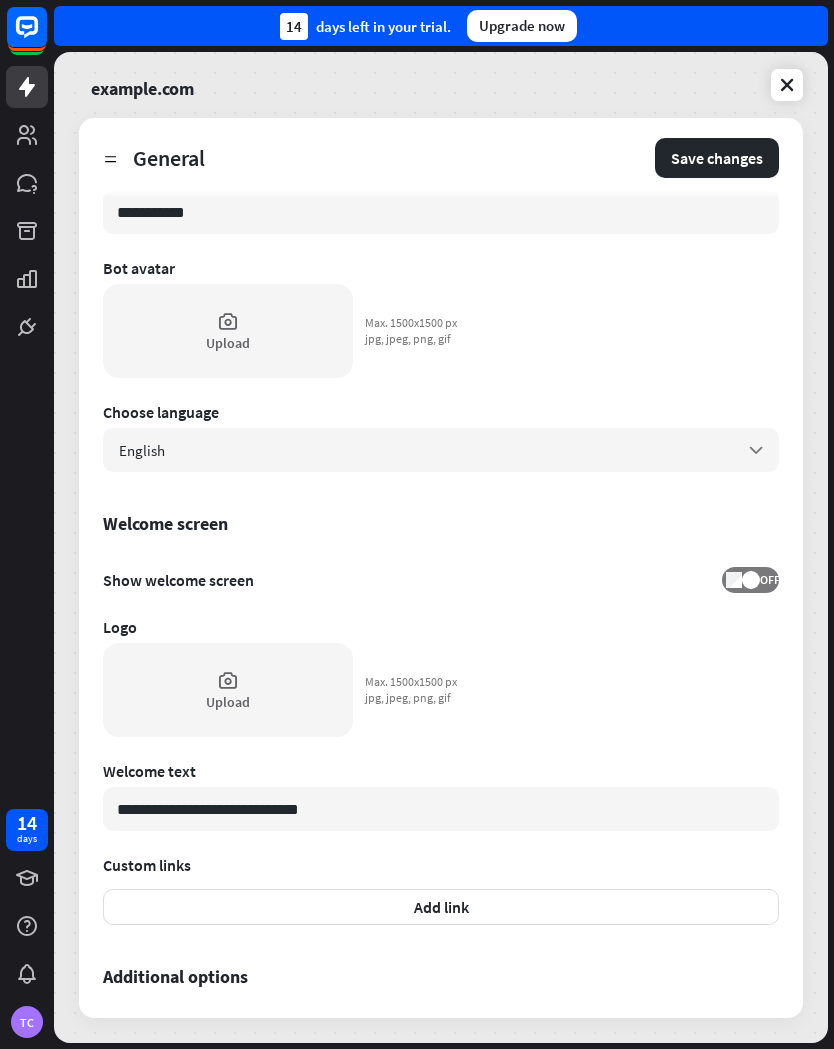 type on "*******" 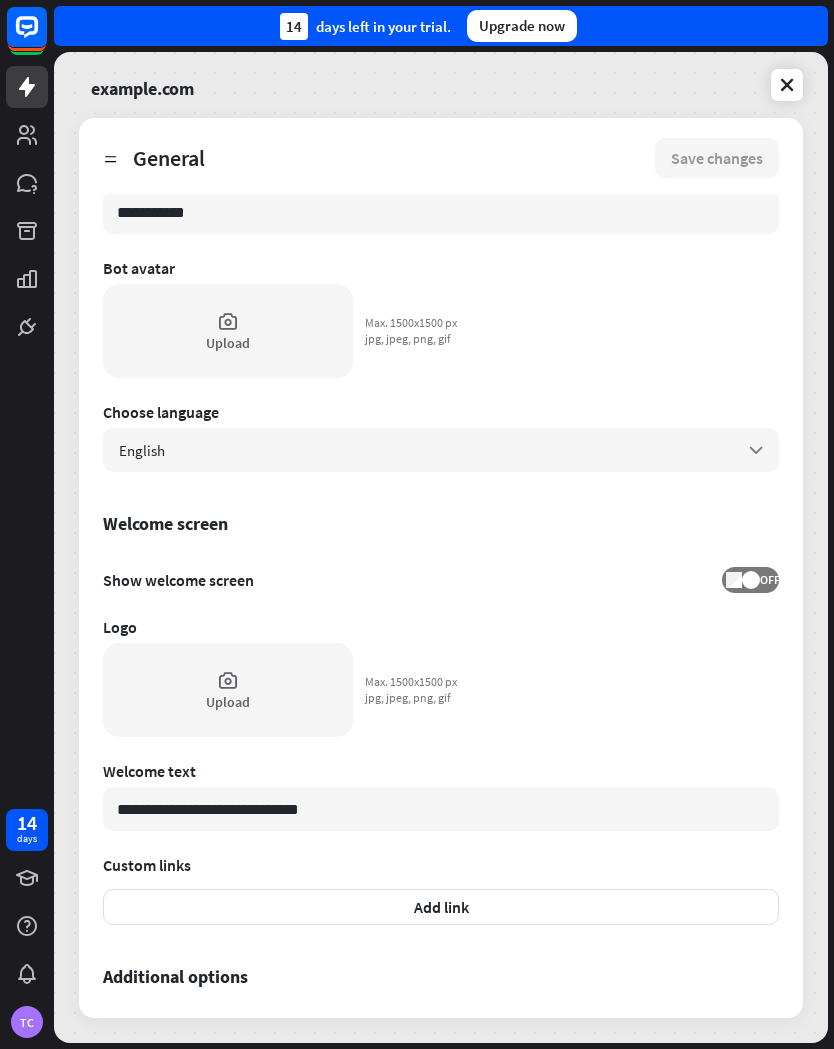 type on "******" 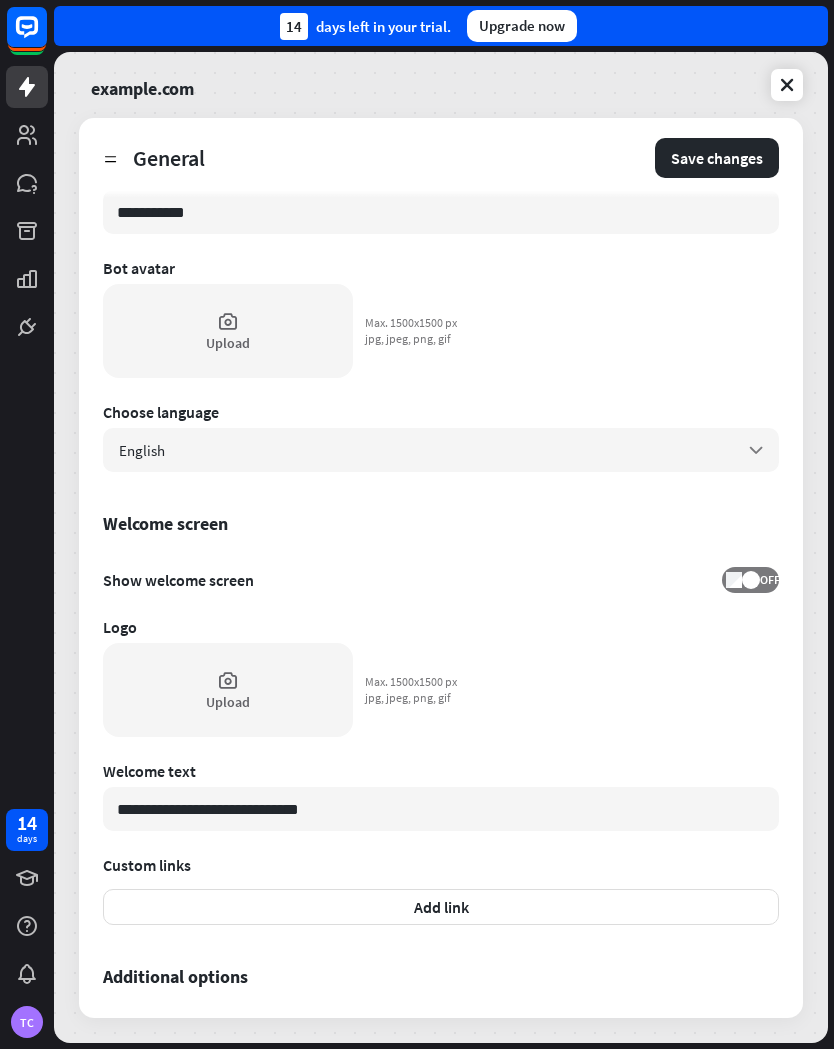 type on "*****" 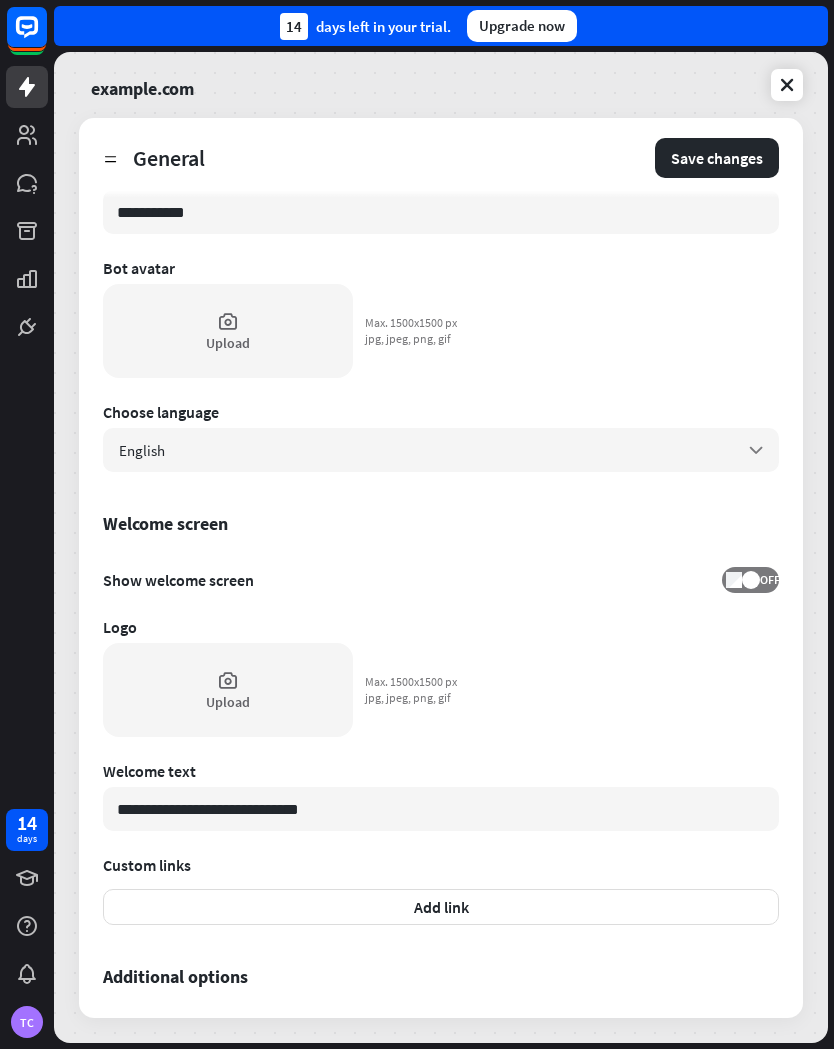 type on "****" 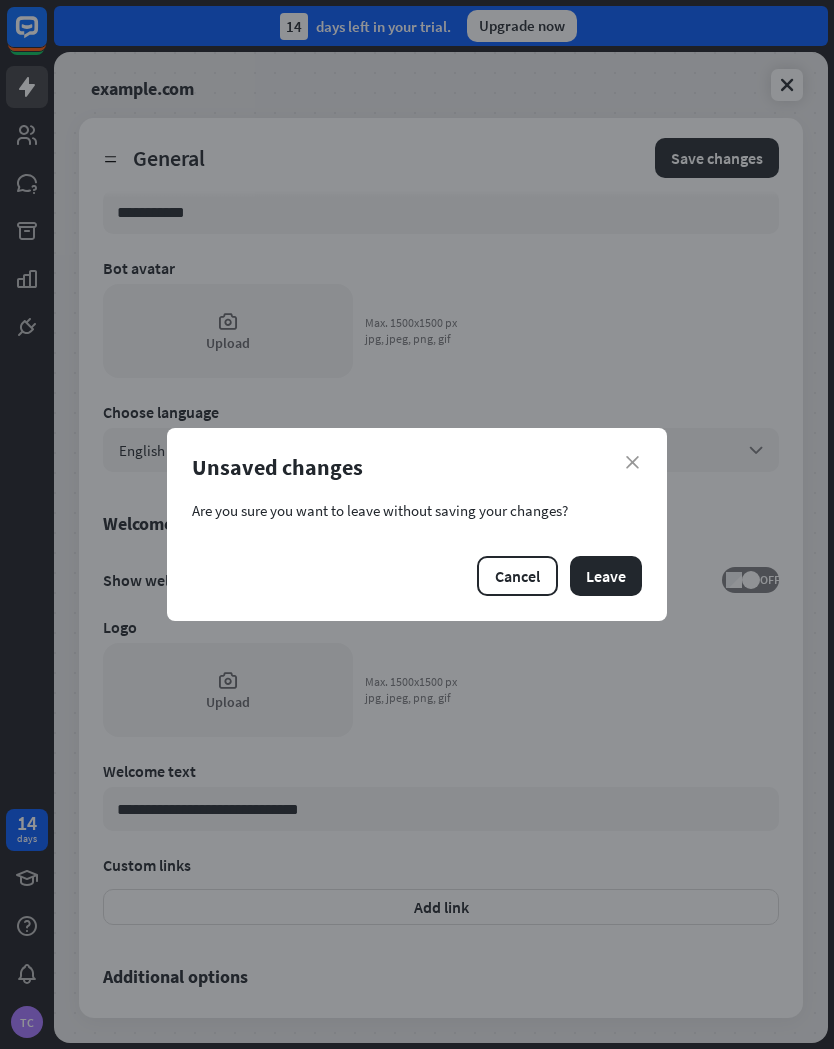click on "Cancel" at bounding box center (517, 576) 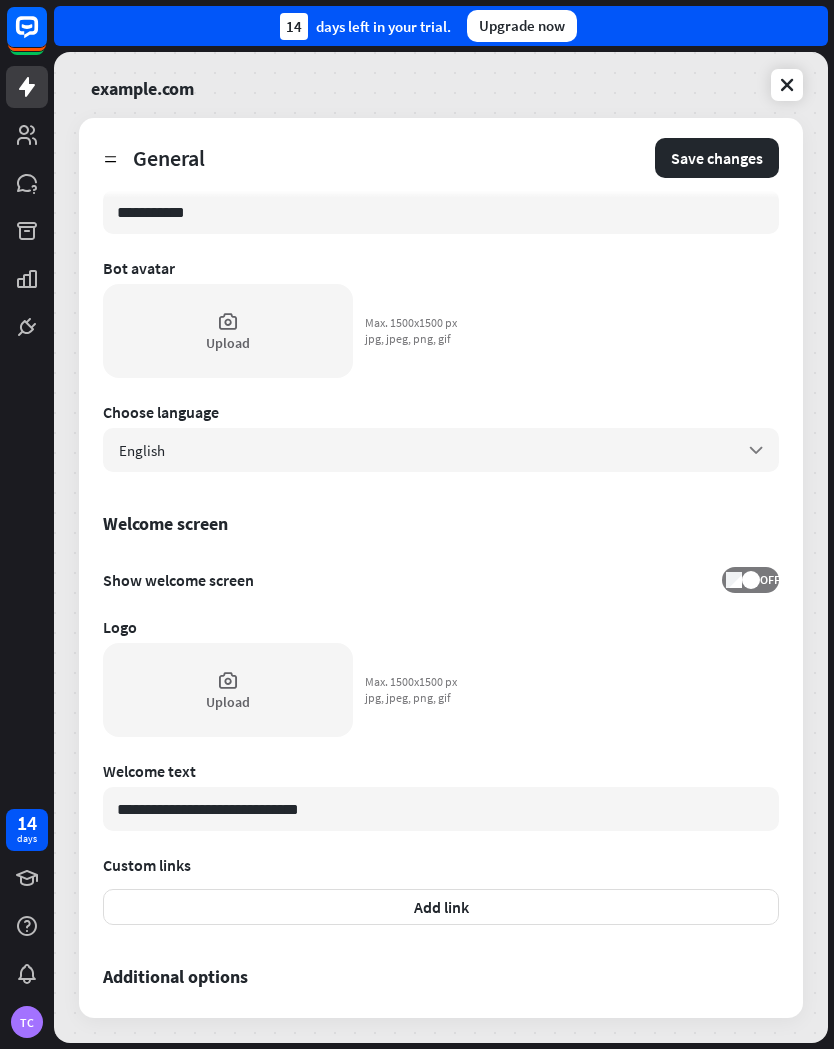 click on "**********" at bounding box center [441, 568] 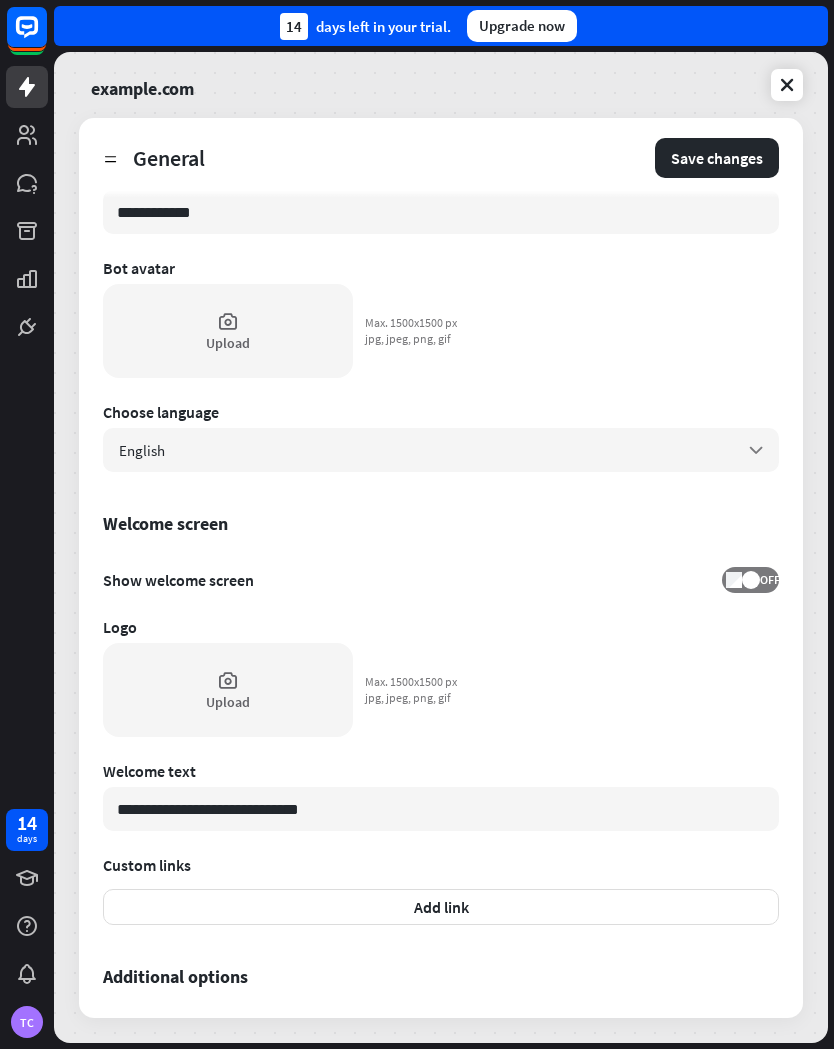scroll, scrollTop: 222, scrollLeft: 0, axis: vertical 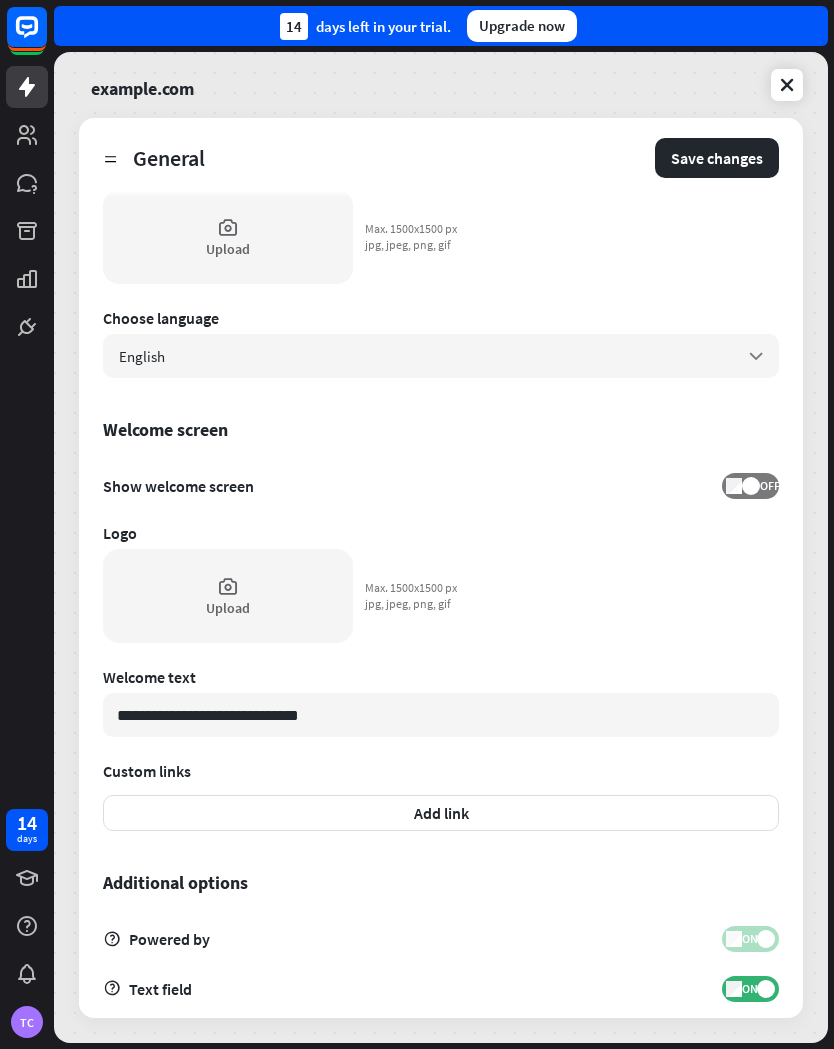 type on "**********" 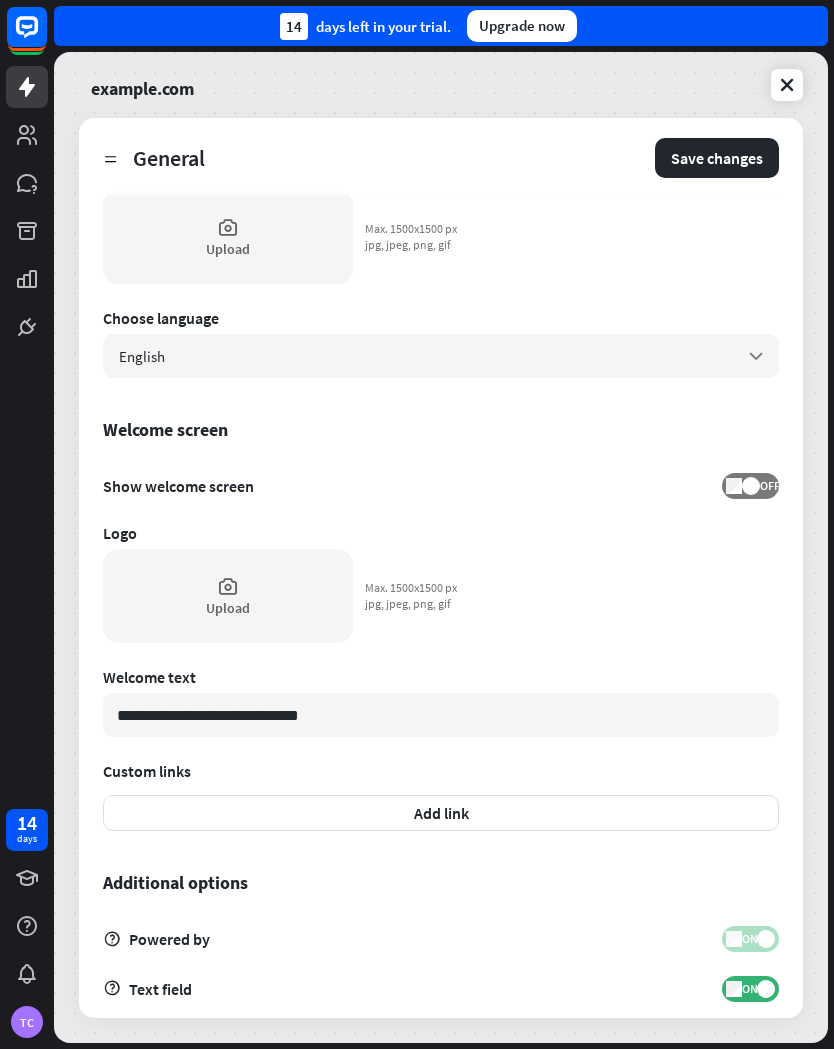 type on "**********" 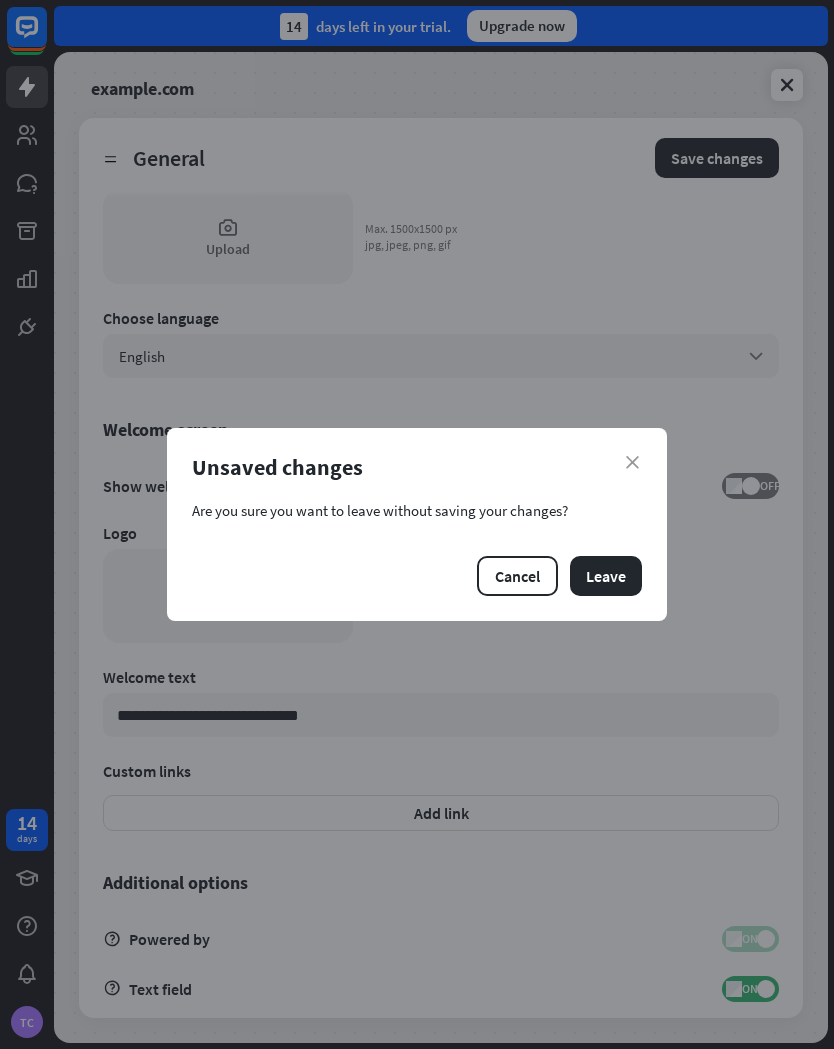 click on "Cancel" at bounding box center [517, 576] 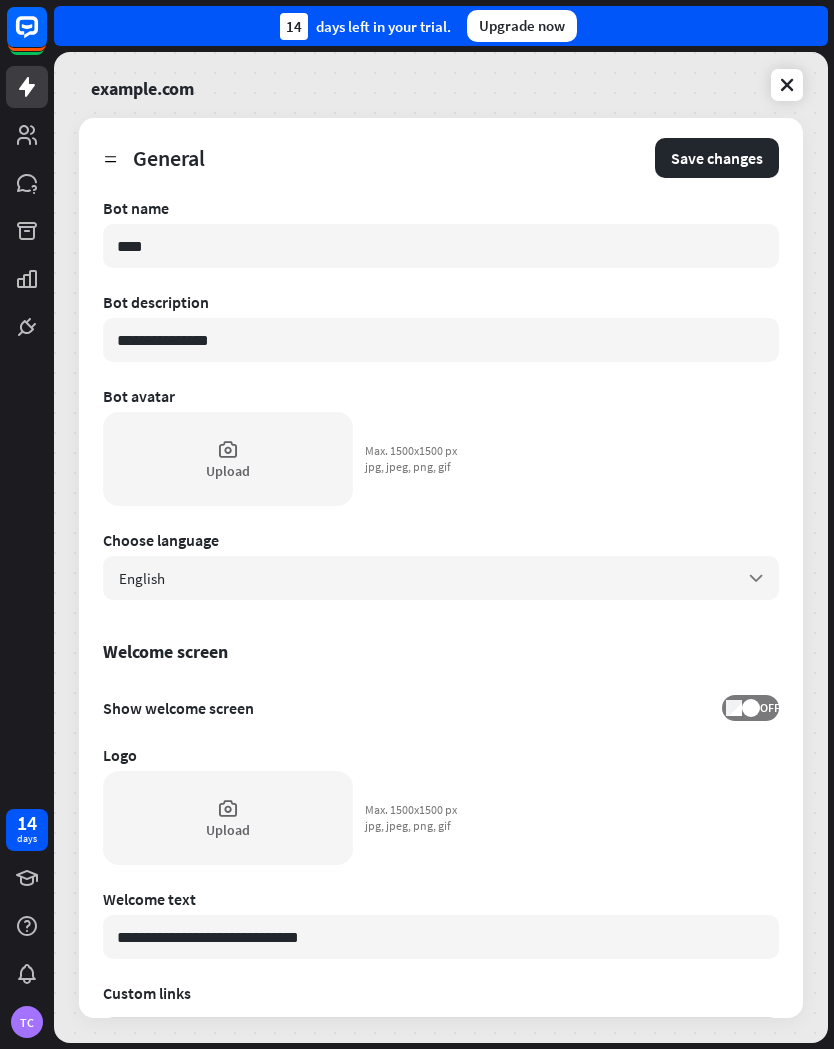 scroll, scrollTop: 0, scrollLeft: 0, axis: both 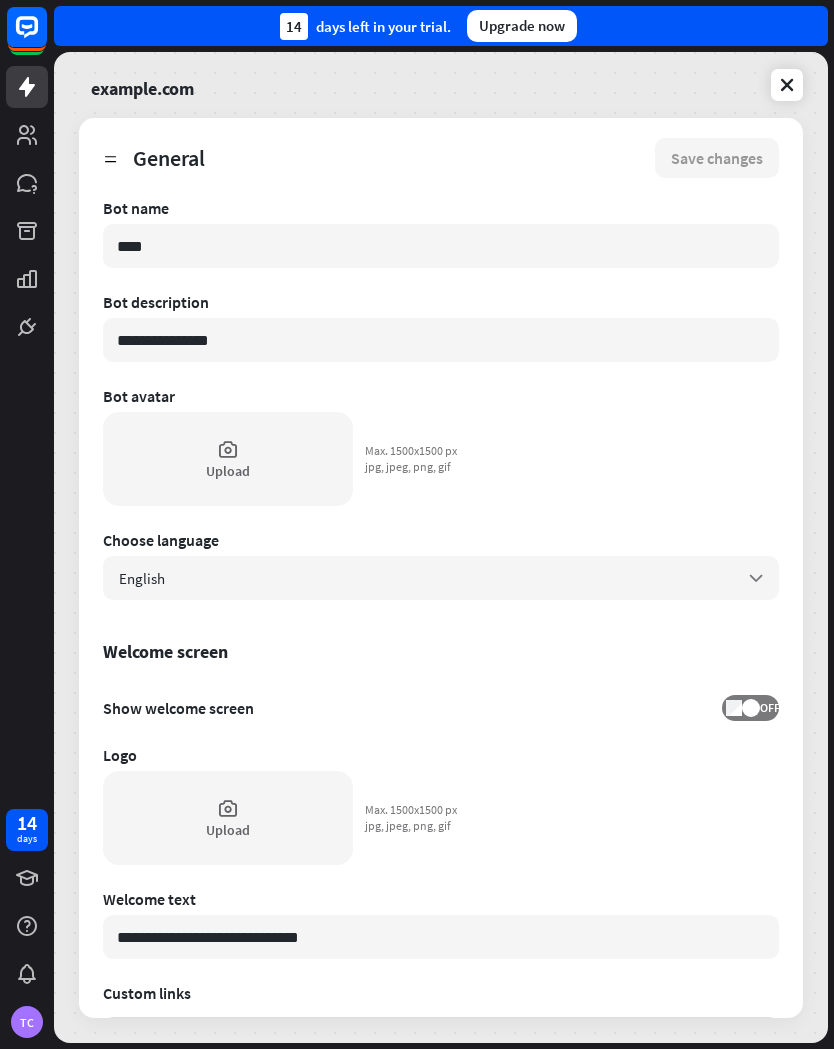 click at bounding box center (787, 85) 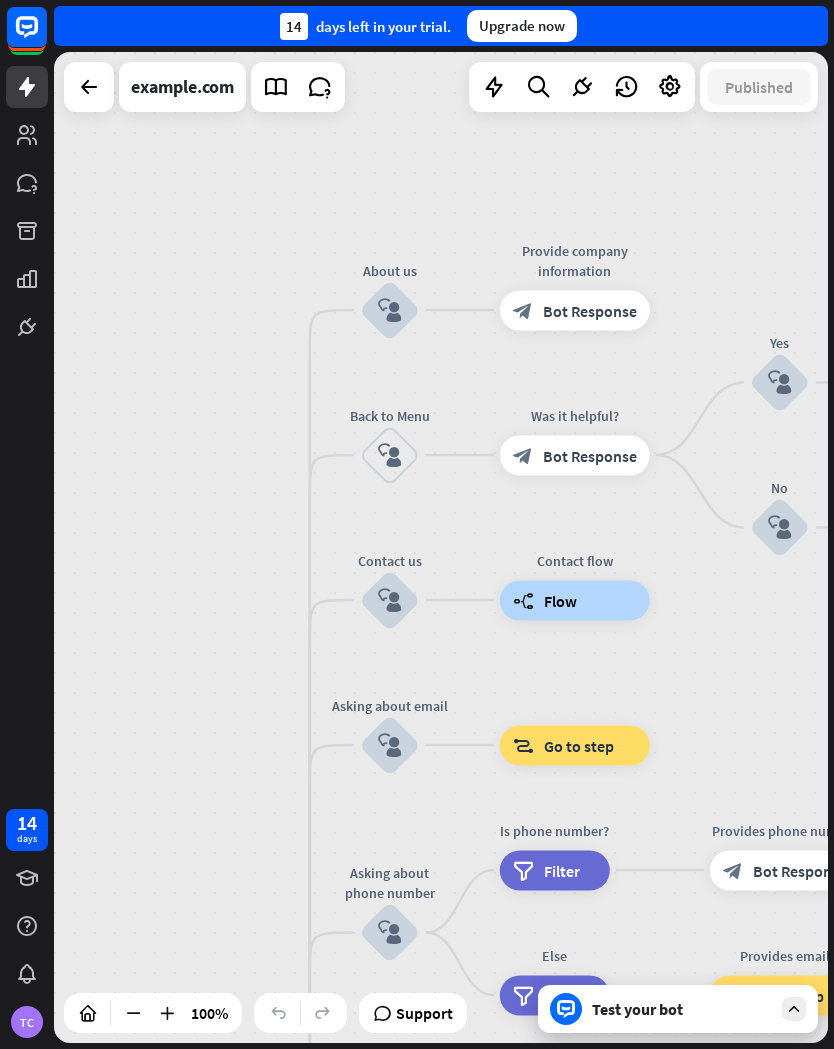 click on "example.com" at bounding box center (182, 87) 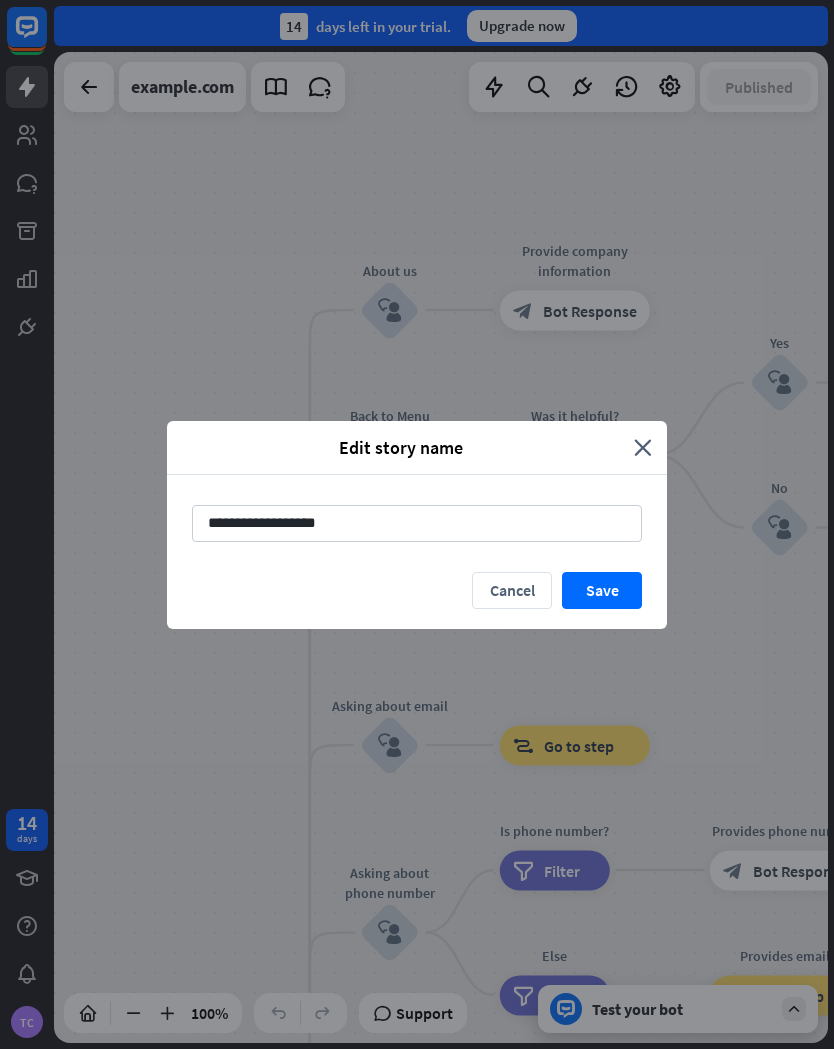 click on "close" at bounding box center (643, 447) 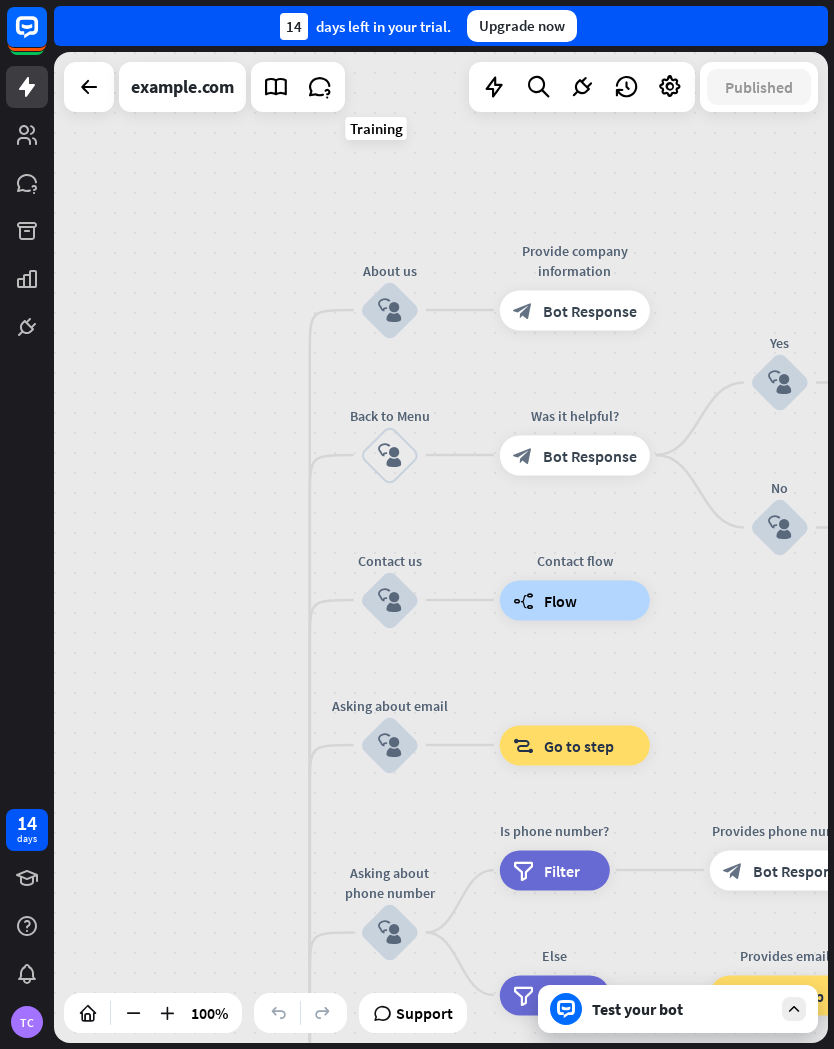 click at bounding box center [320, 87] 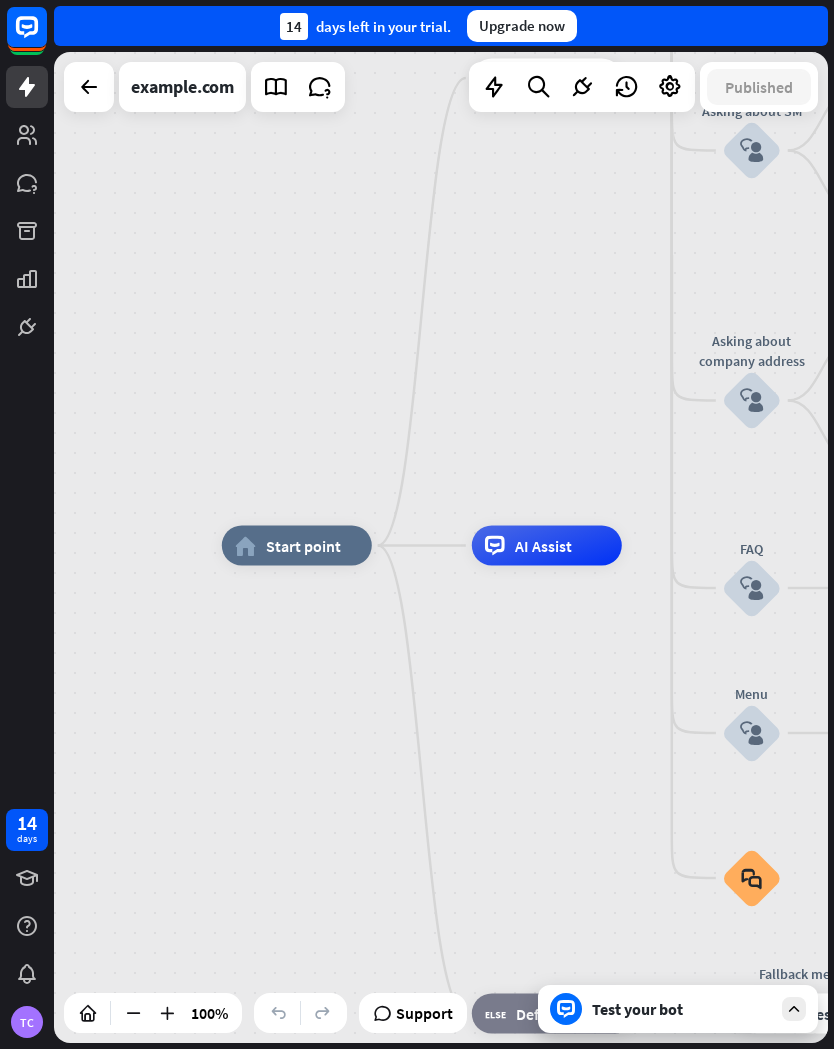 click on "Edit name   more_horiz             home_2   Start point                 Welcome message   block_bot_response   Bot Response                 About us   block_bot_response   Bot Response                 Back to Menu   block_user_input                 Was it helpful?   block_bot_response   Bot Response                 Yes   block_user_input                 Thank you!   block_bot_response   Bot Response                 No   block_user_input                 Back to Menu   block_goto   Go to step                 Contact us   block_user_input                 Contact flow   builder_tree   Flow                 Asking about email   block_user_input                   block_goto   Go to step                 Asking about phone number   block_user_input                 Is phone number?   filter   Filter                 Provides phone number   block_bot_response   Bot Response                 Back to Menu   block_goto   Go to step                 Else" at bounding box center (609, 1041) 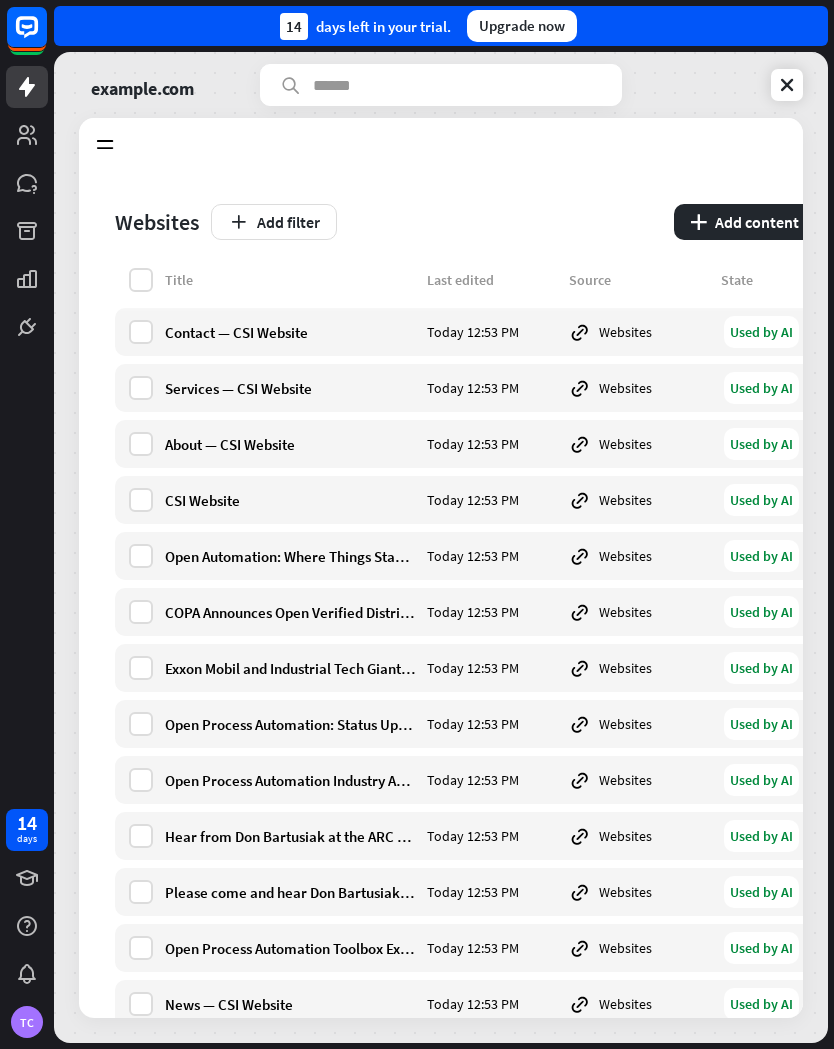 click at bounding box center (787, 85) 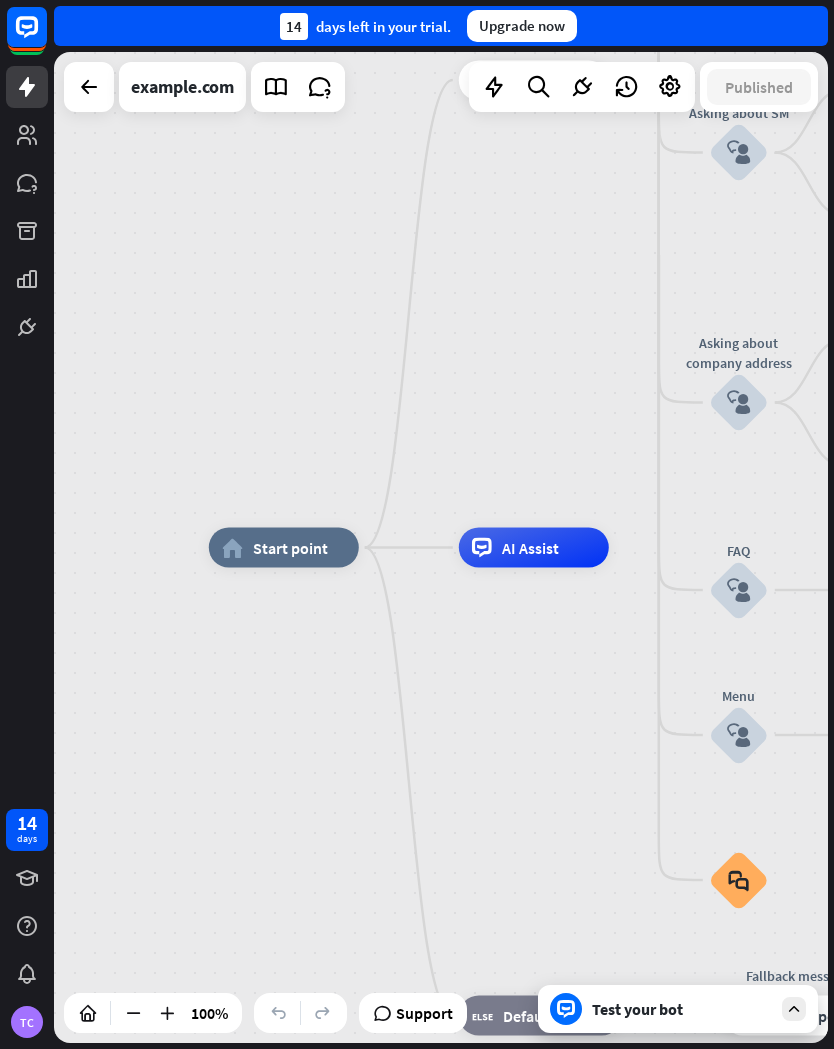 click at bounding box center [276, 87] 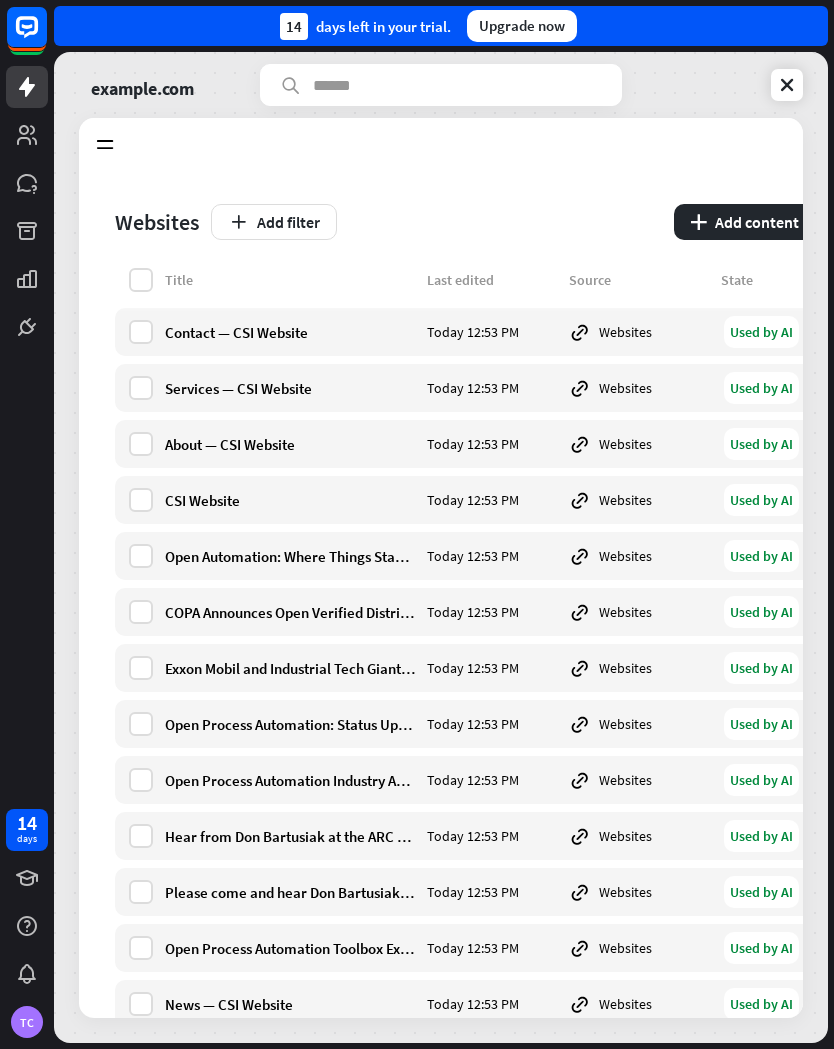 click on "Knowledge Hub     Learn     Websites     14 Articles     0 KnowledgeBase     0 Zendesk     0 Files
BETA
0     Model usage     14
of 5000
Used content sources
Websites
Add filter
plus
Add content
Title   Last edited   Source   State     Contact — CSI Website
Today 12:53 PM
Websites
Used by AI   Services — CSI Website
Today 12:53 PM
Websites
Used by AI   About — CSI Website
Today 12:53 PM
Websites
Used by AI   CSI Website
Today 12:53 PM
Websites
Used by AI   Open Automation: Where Things Stand in 2024 — CSI Website
Today 12:53 PM
Websites
Used by AI         Used by AI" at bounding box center [441, 568] 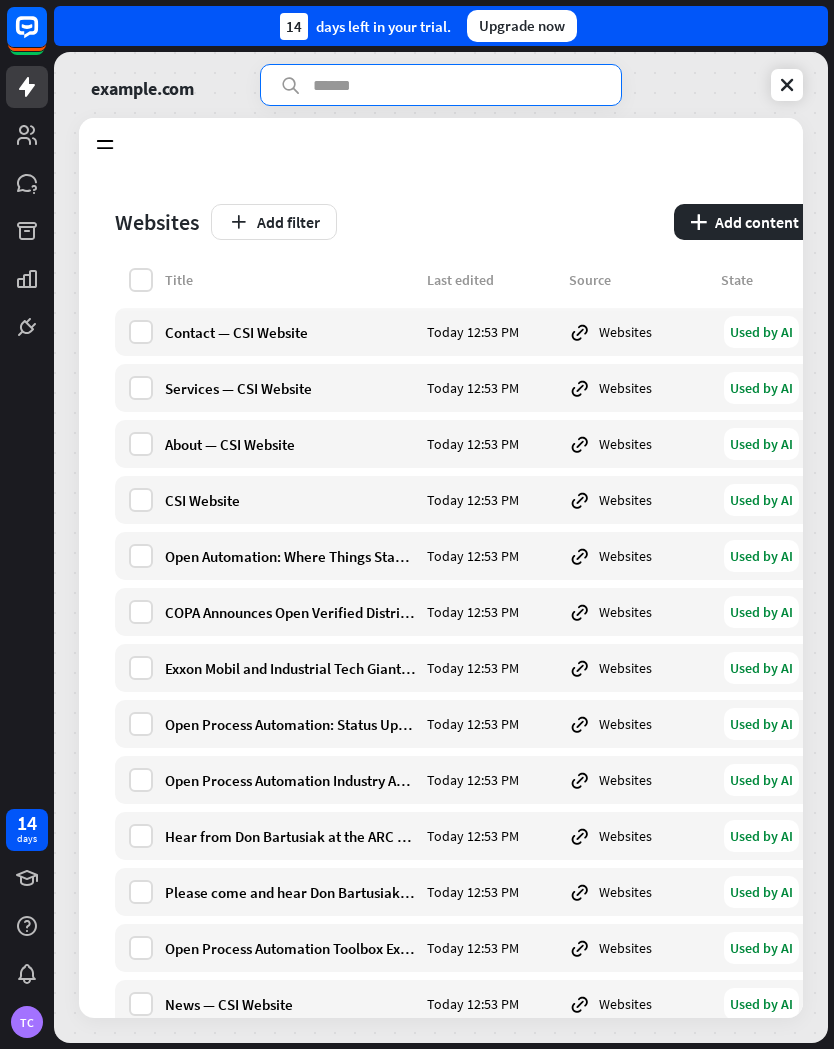 click at bounding box center (787, 85) 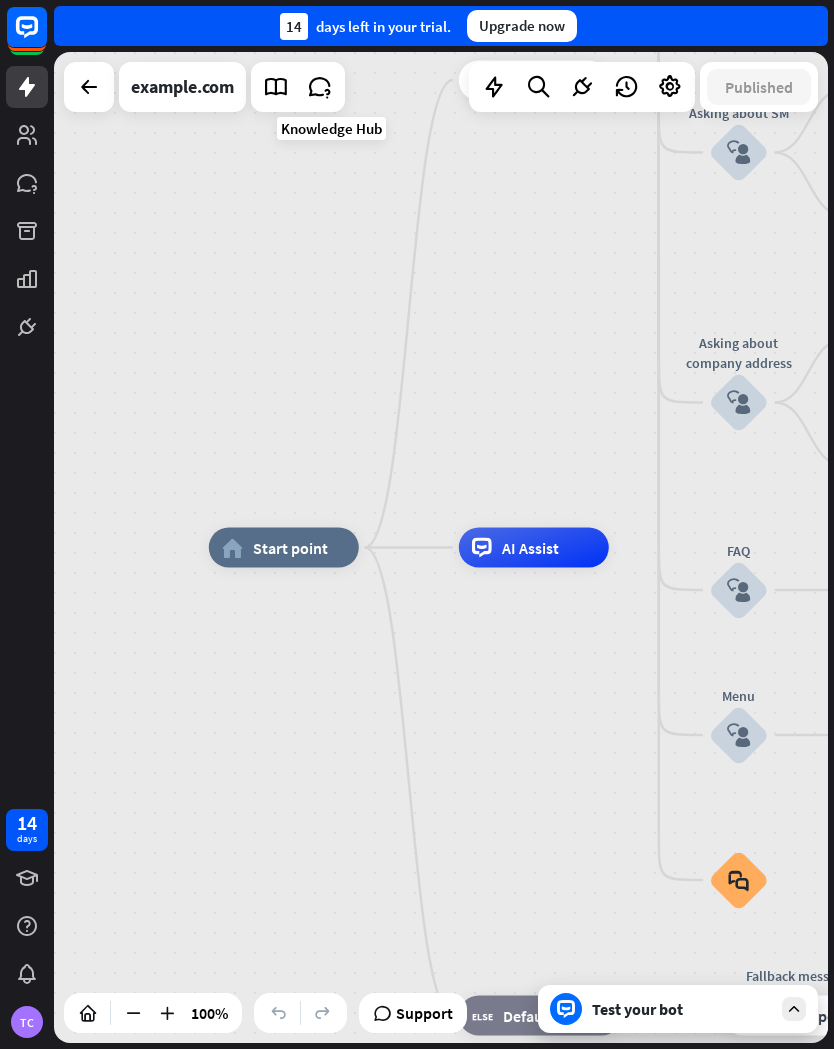click at bounding box center [276, 87] 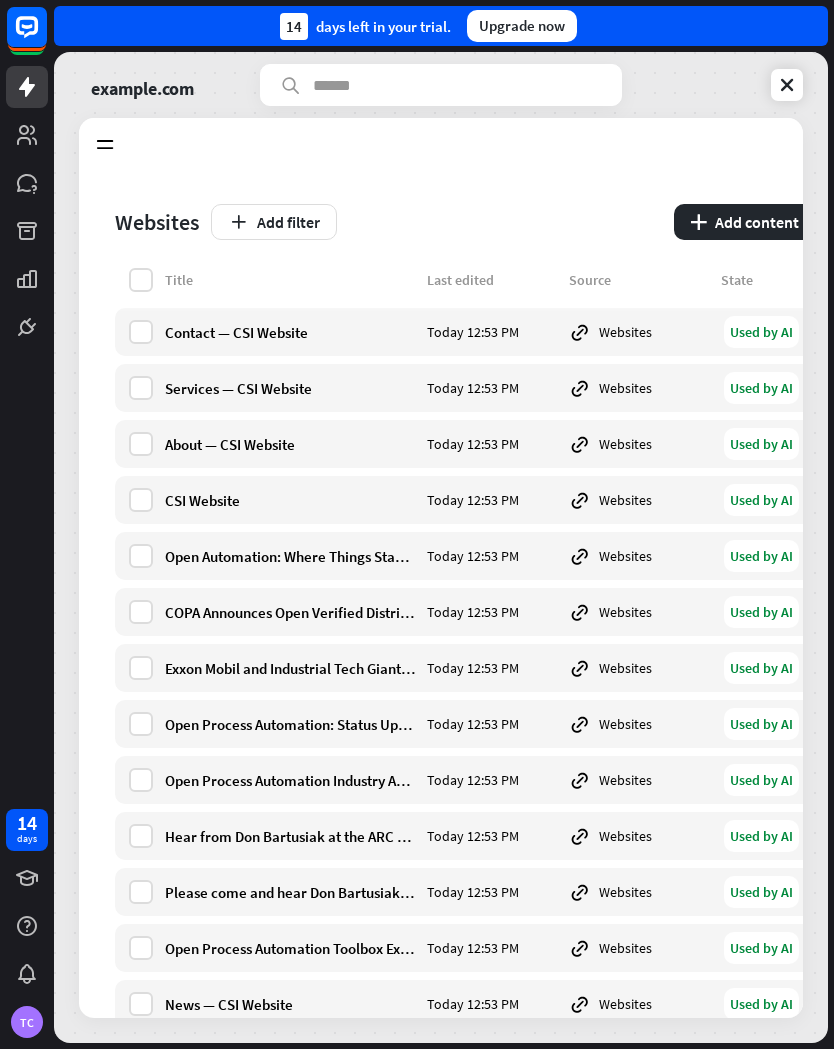 click on "Upgrade now" at bounding box center [522, 26] 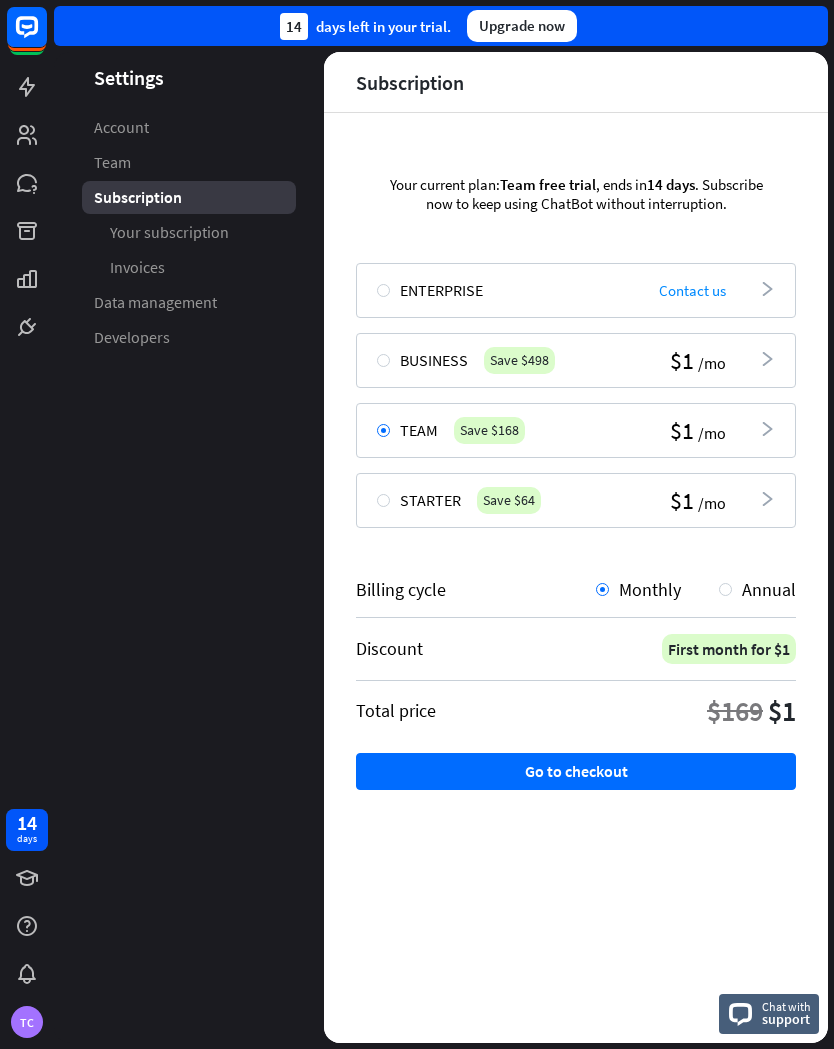 click on "Annual" at bounding box center (764, 589) 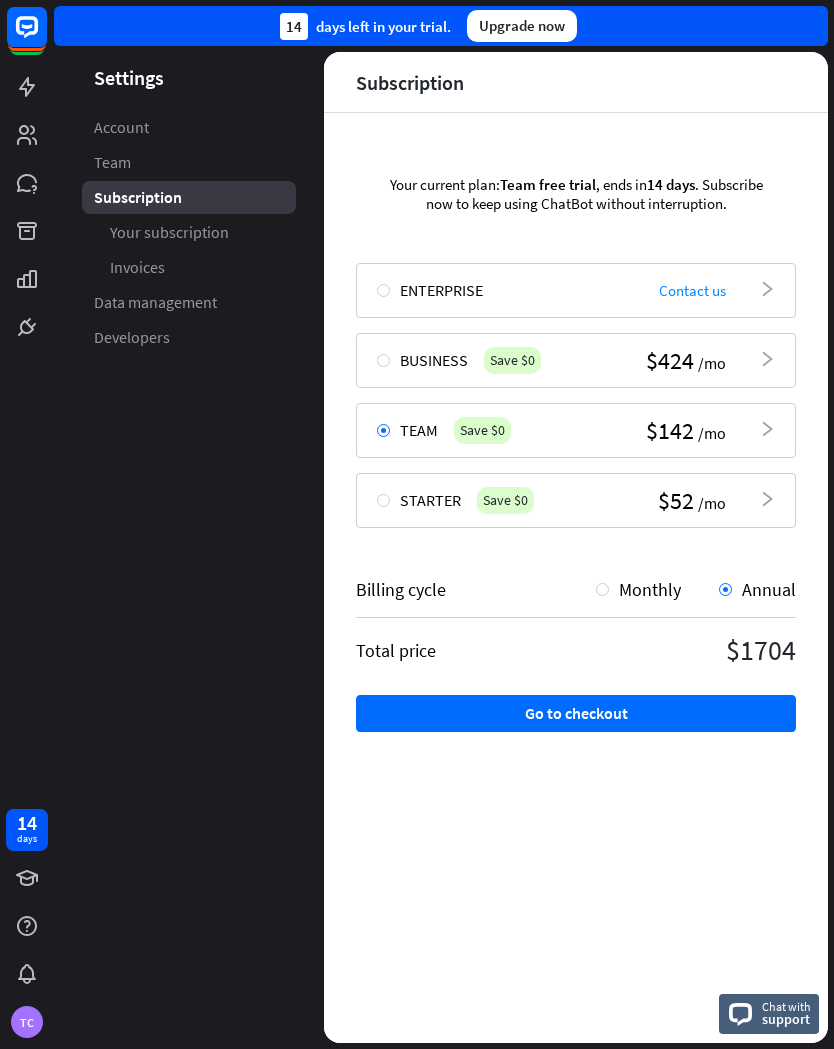 click at bounding box center [383, 360] 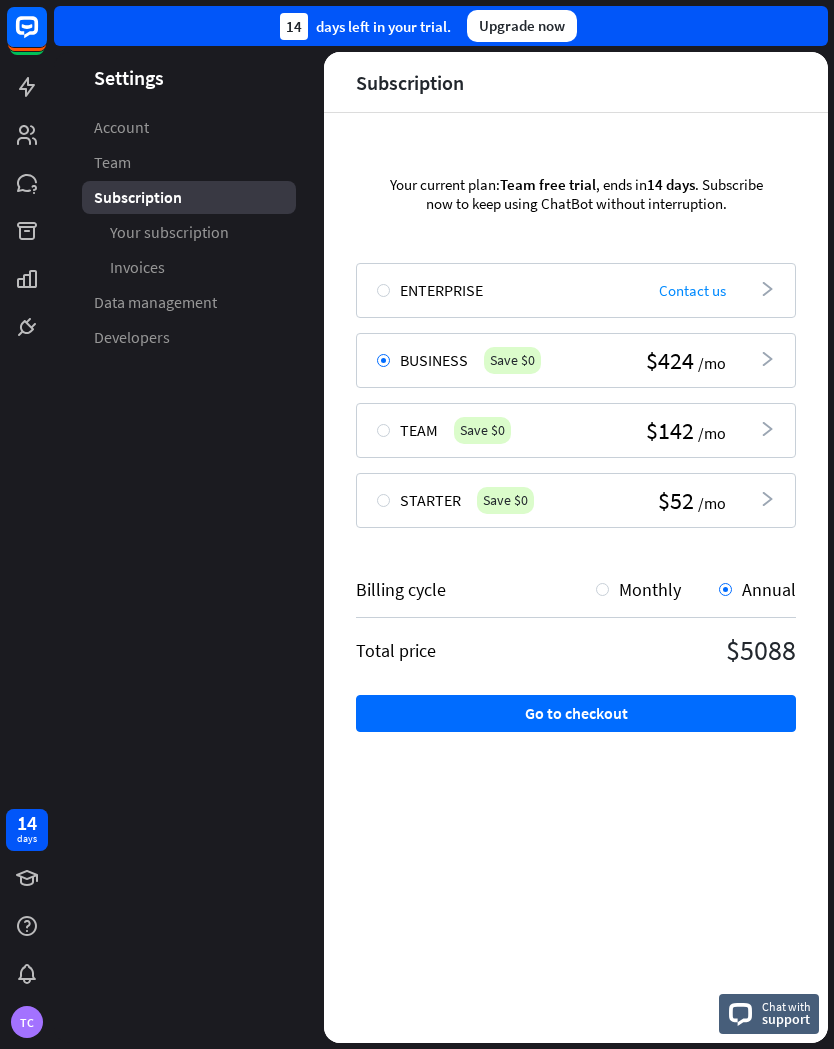 click at bounding box center [383, 500] 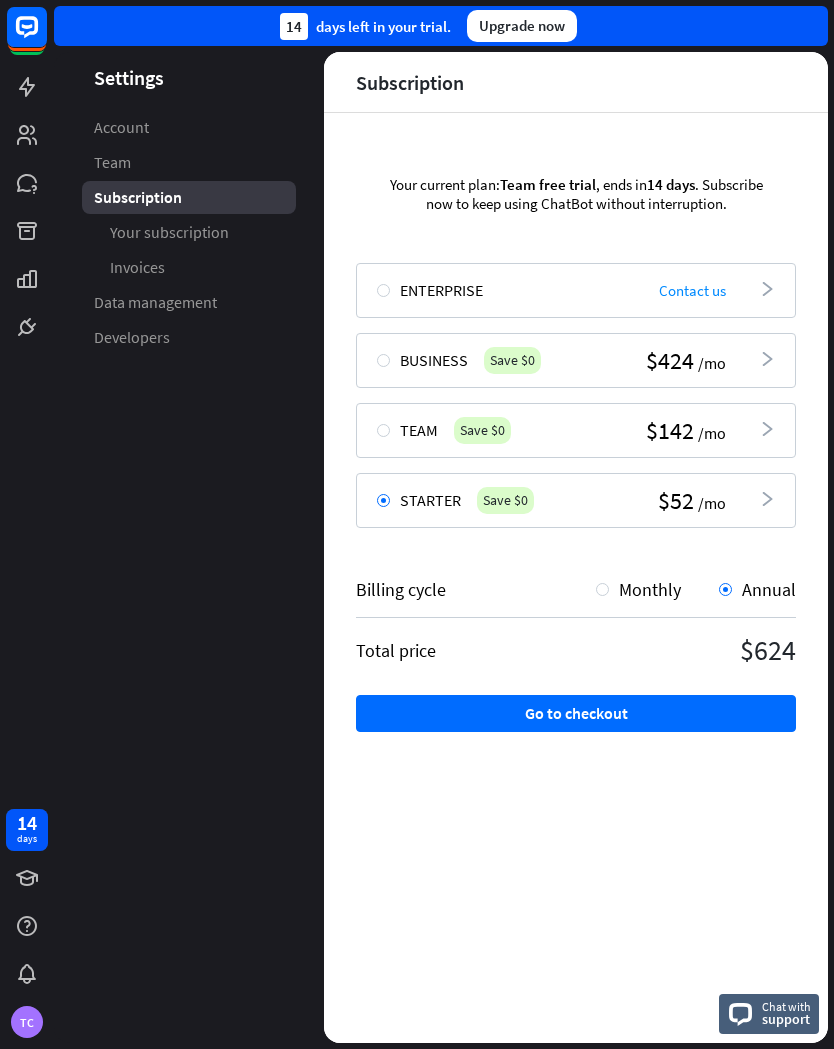 click at bounding box center (602, 589) 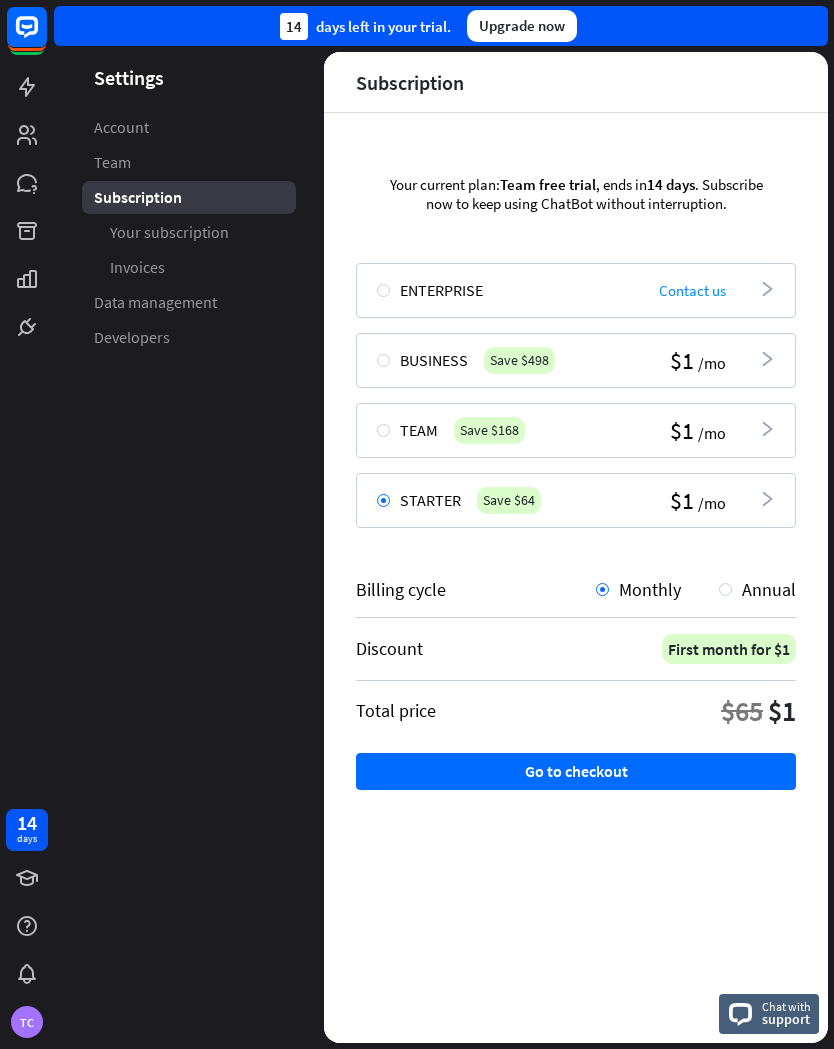 click on "Settings
Account
Team
Subscription
Your subscription
Invoices
Data management
Developers" at bounding box center (189, 547) 